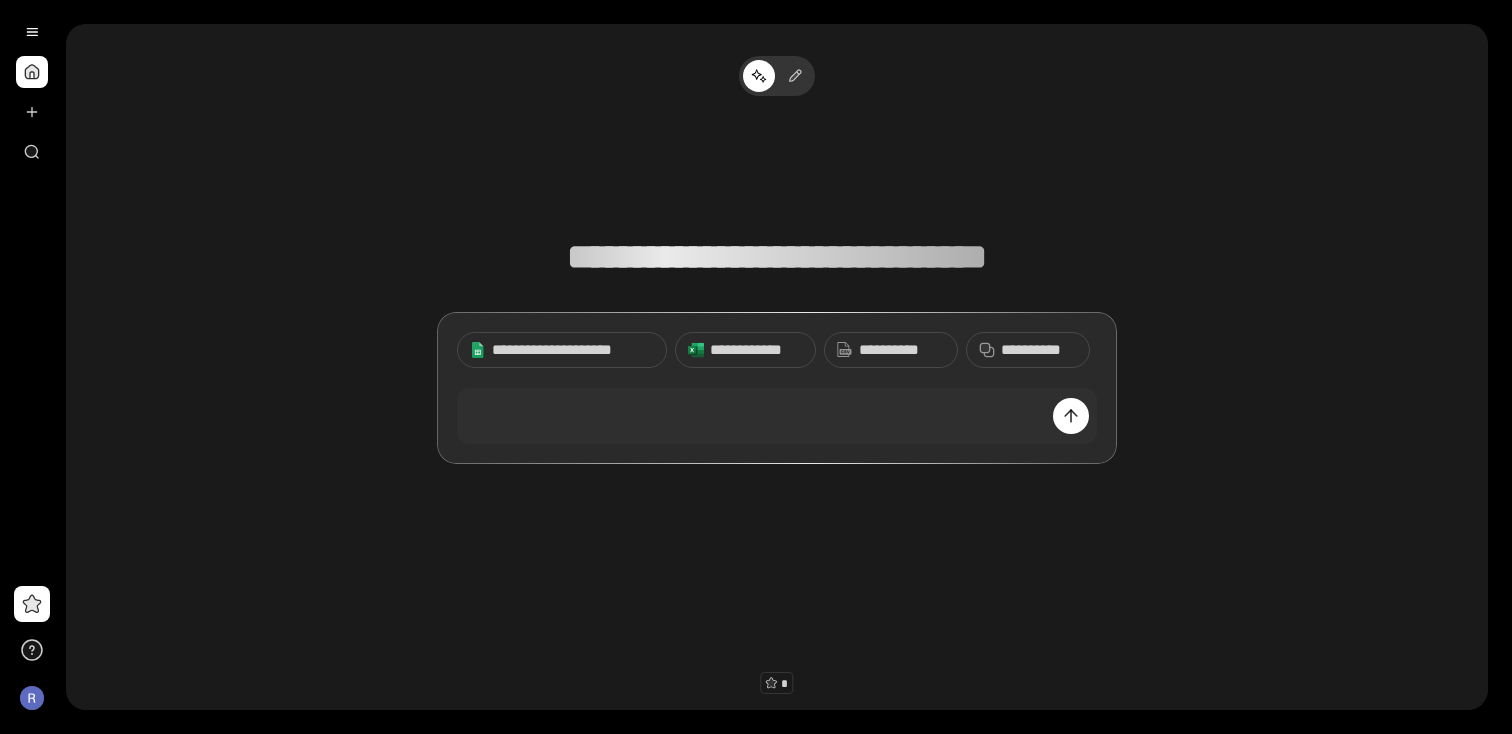 scroll, scrollTop: 0, scrollLeft: 0, axis: both 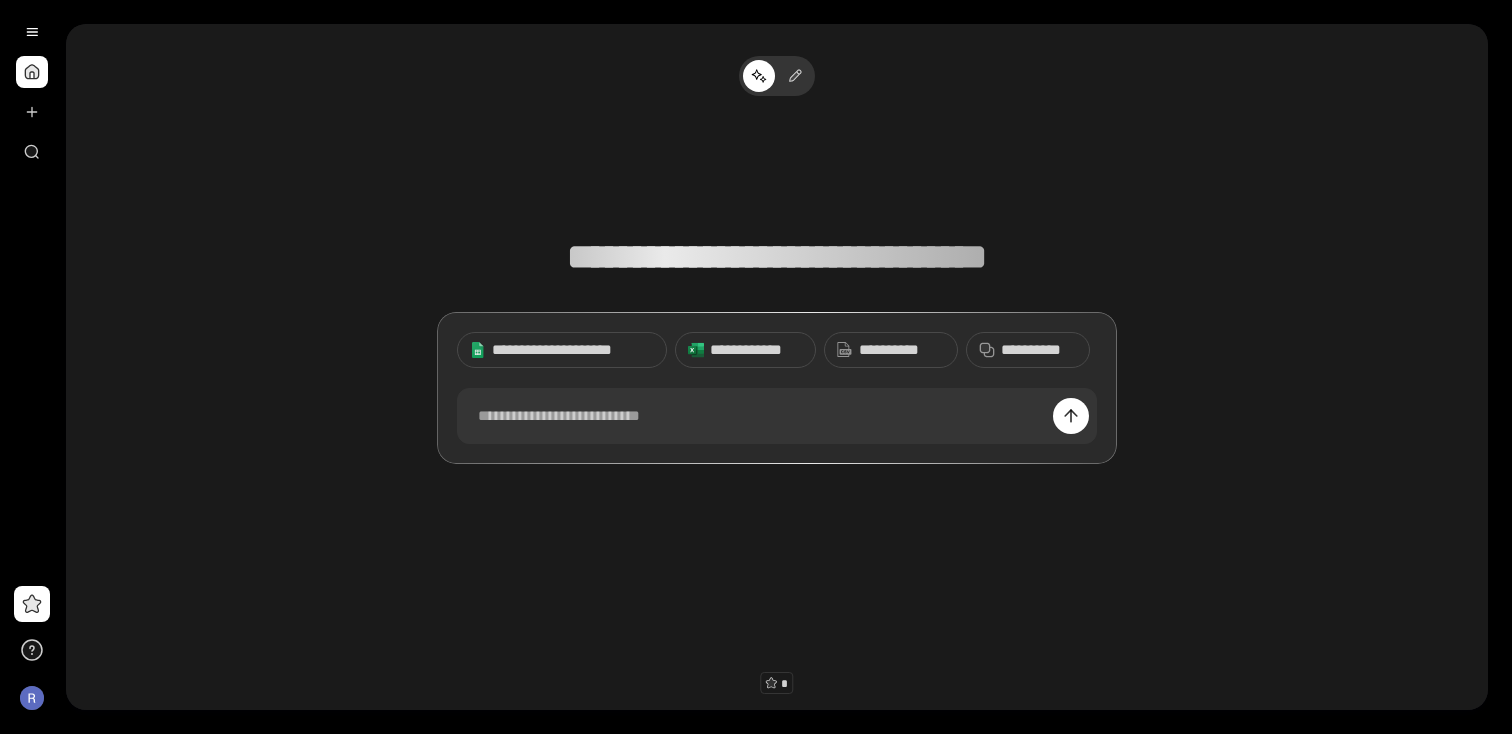 type 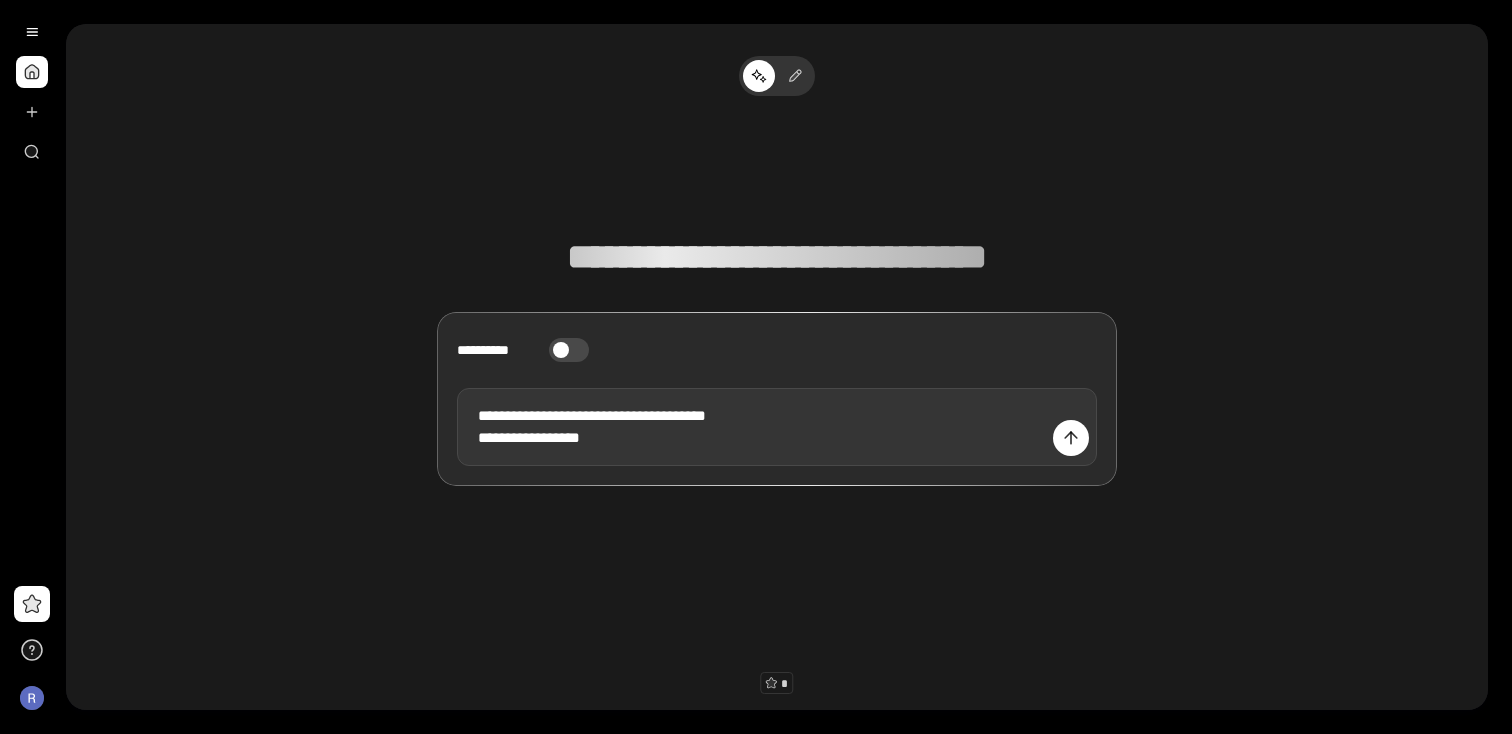 click on "**********" at bounding box center [777, 427] 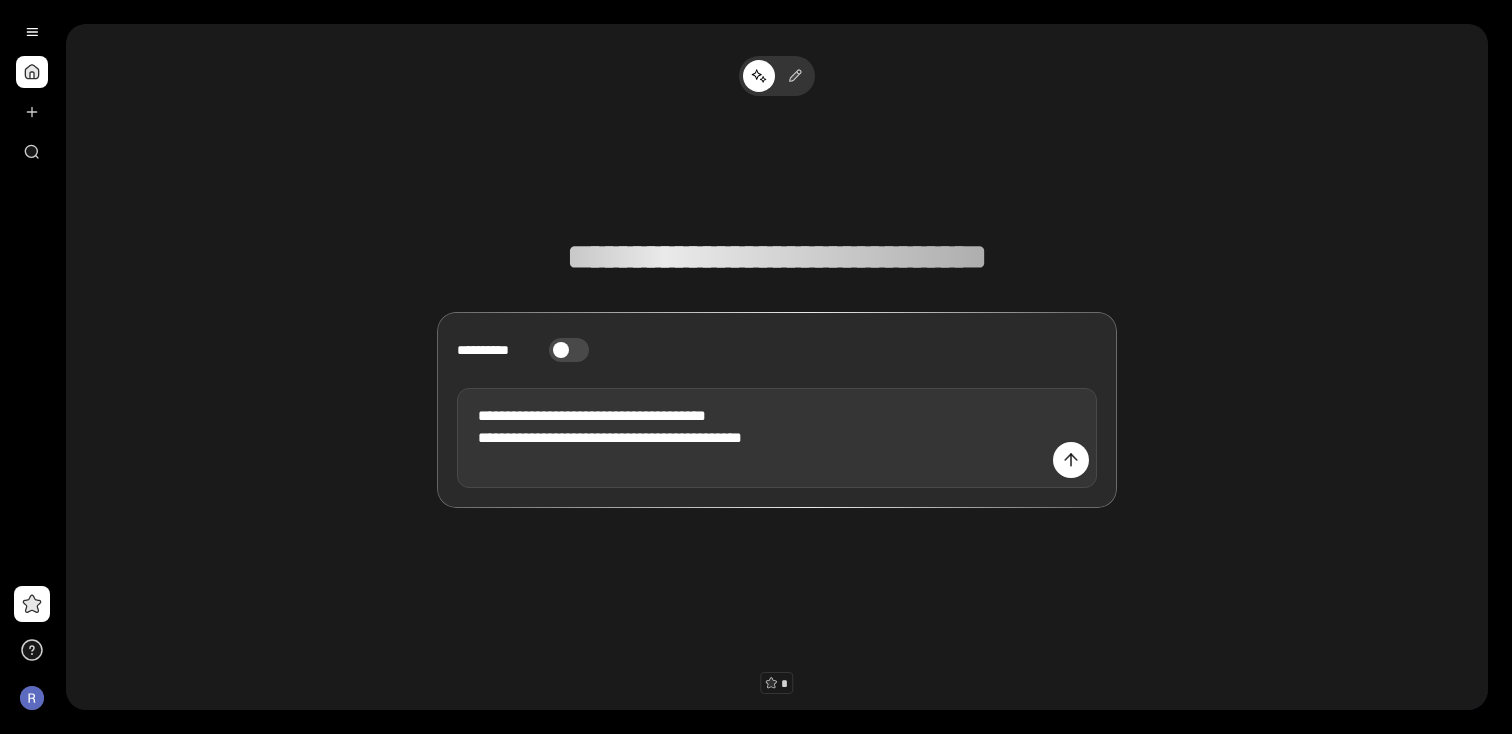 click on "**********" at bounding box center (777, 438) 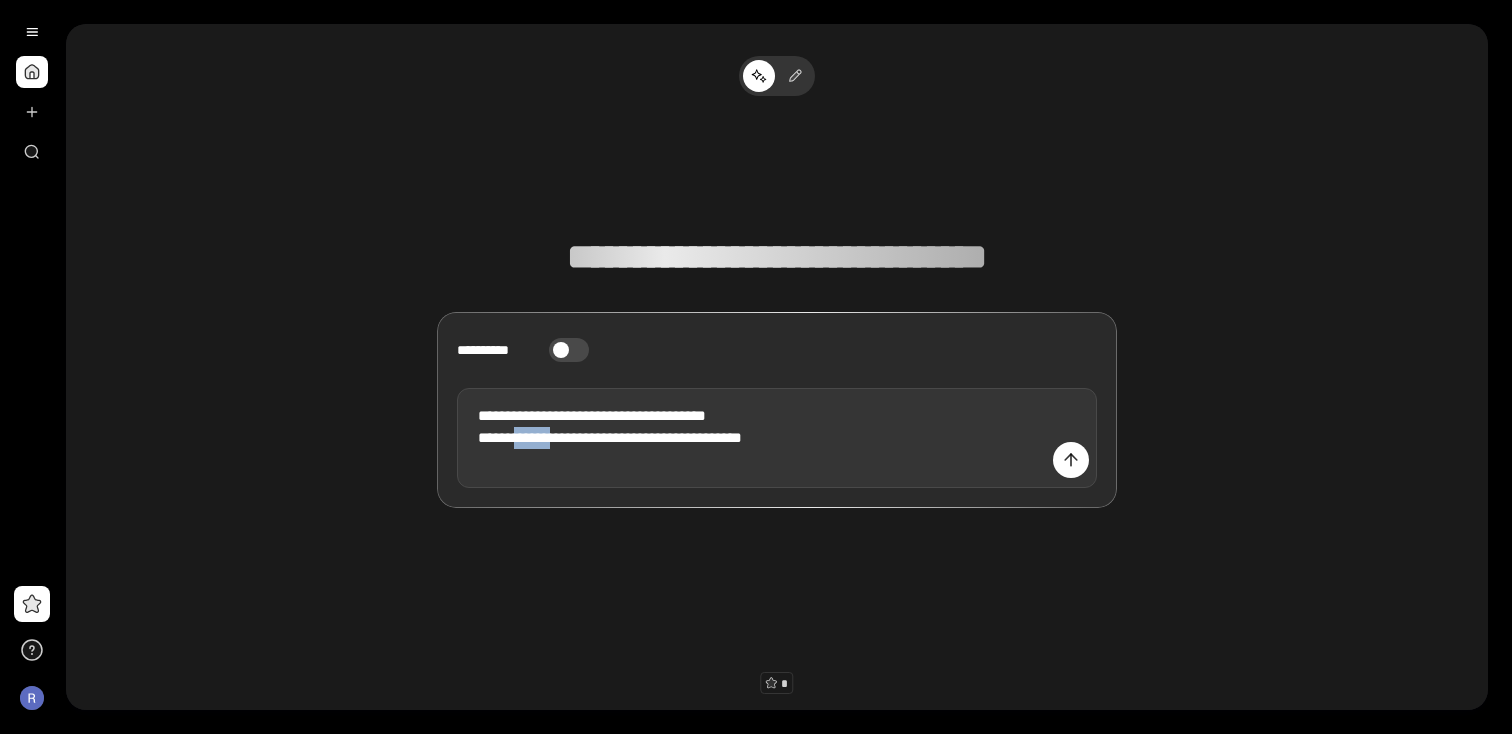 click on "**********" at bounding box center (777, 438) 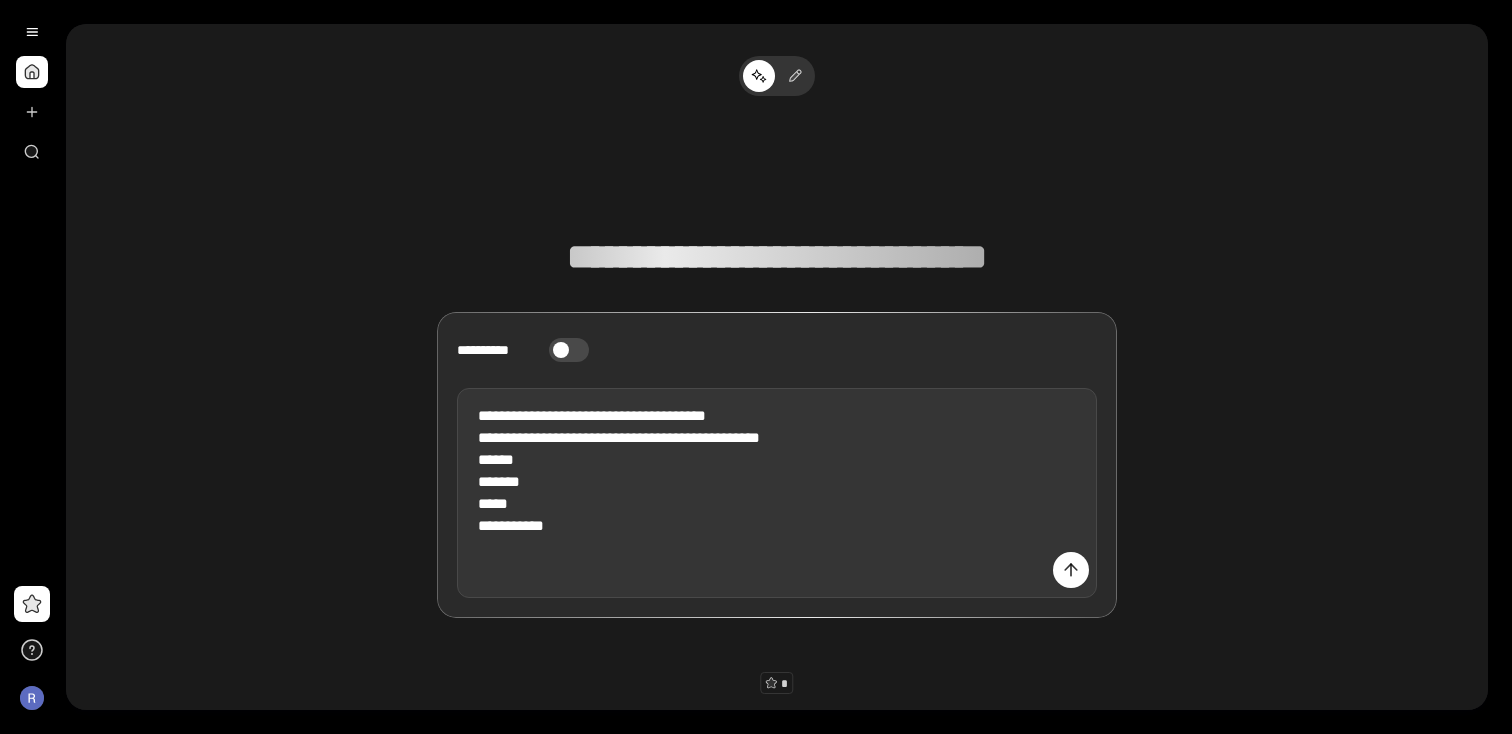 click on "**********" at bounding box center [777, 493] 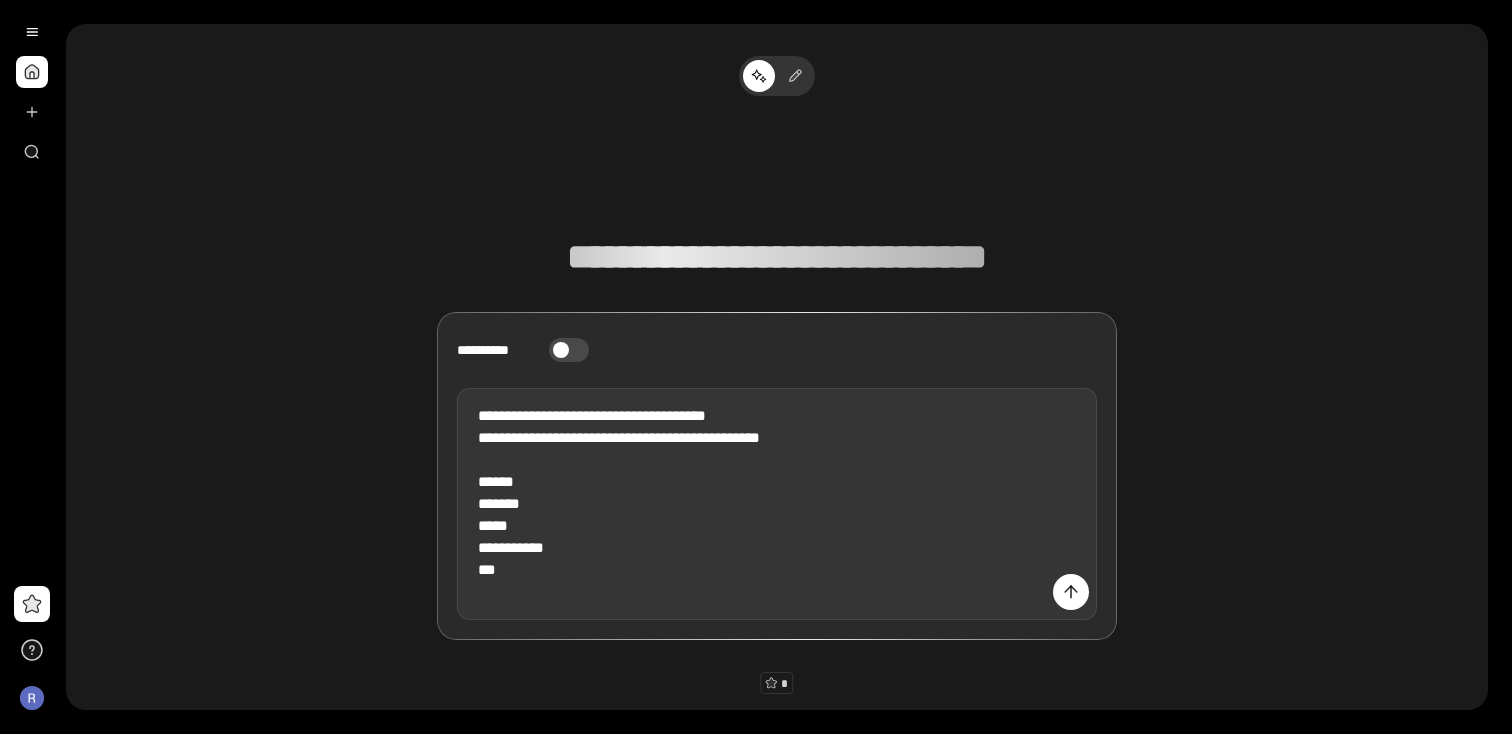 click on "**********" at bounding box center [777, 504] 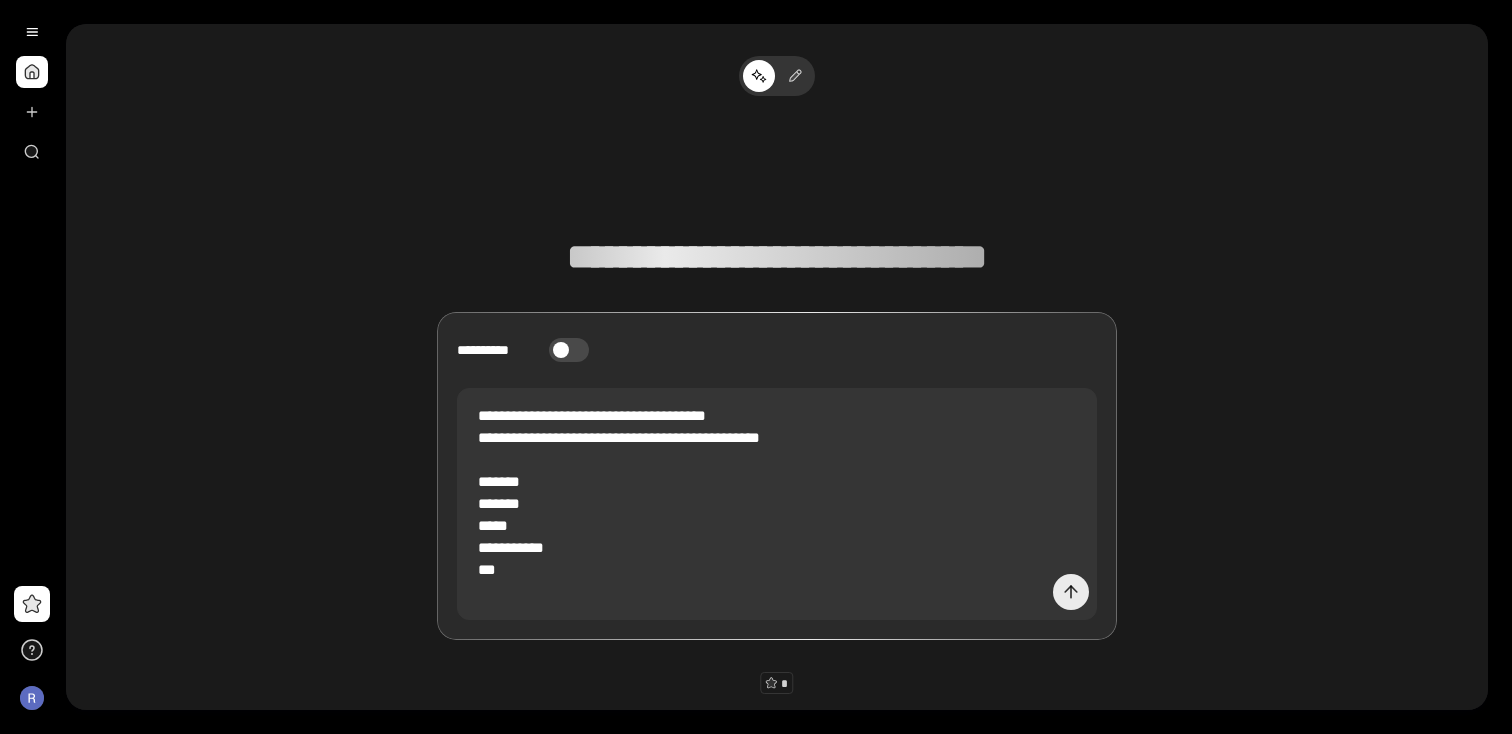 click at bounding box center [1071, 592] 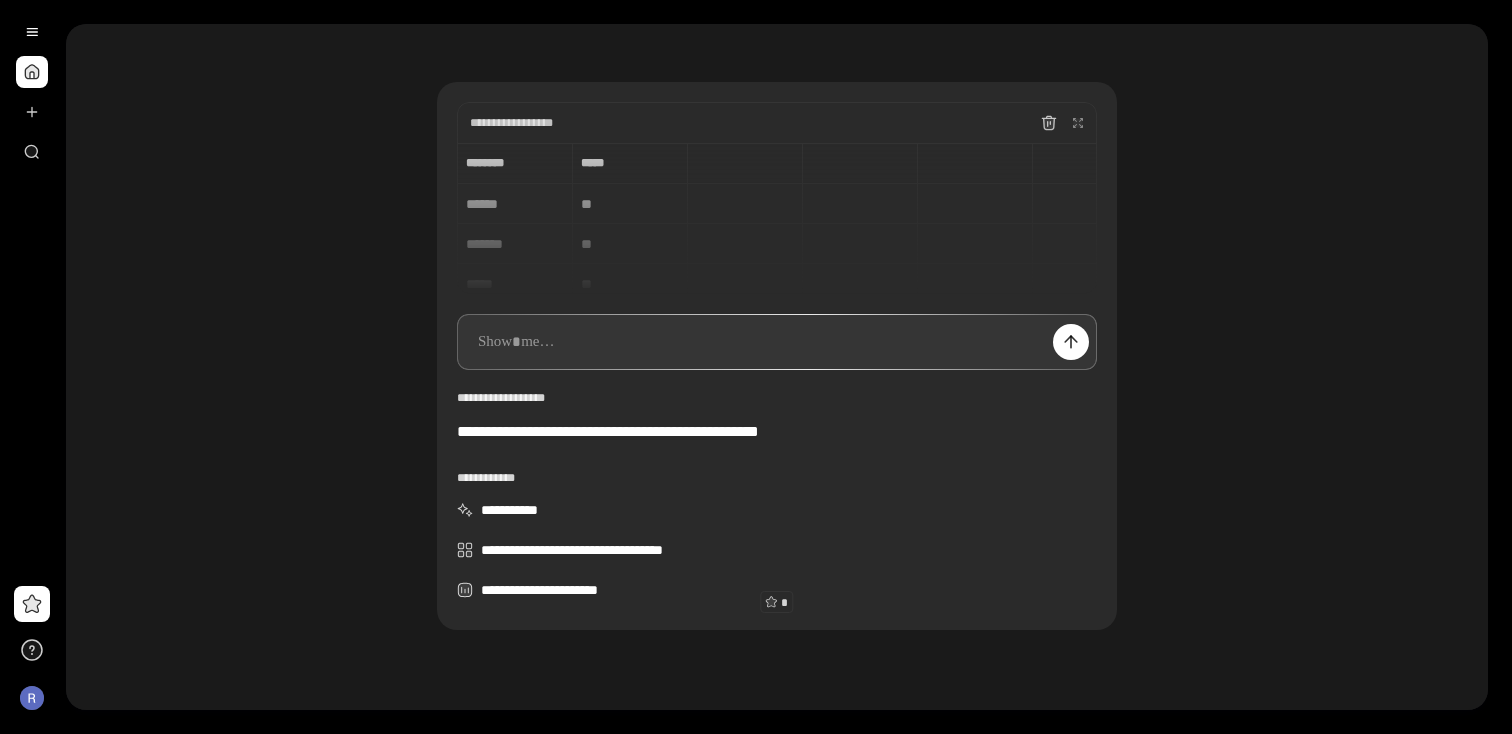 scroll, scrollTop: 107, scrollLeft: 0, axis: vertical 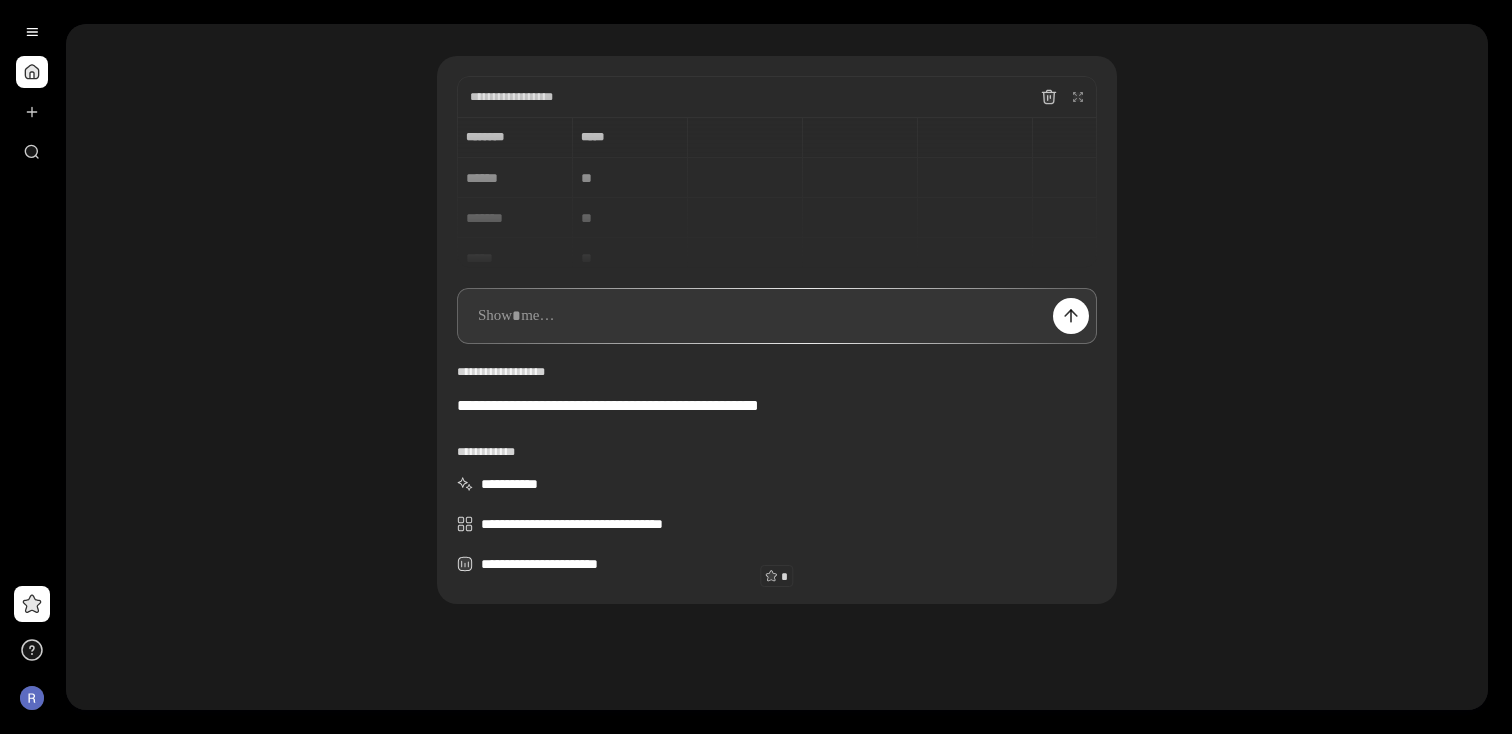 click on "**********" at bounding box center (777, 192) 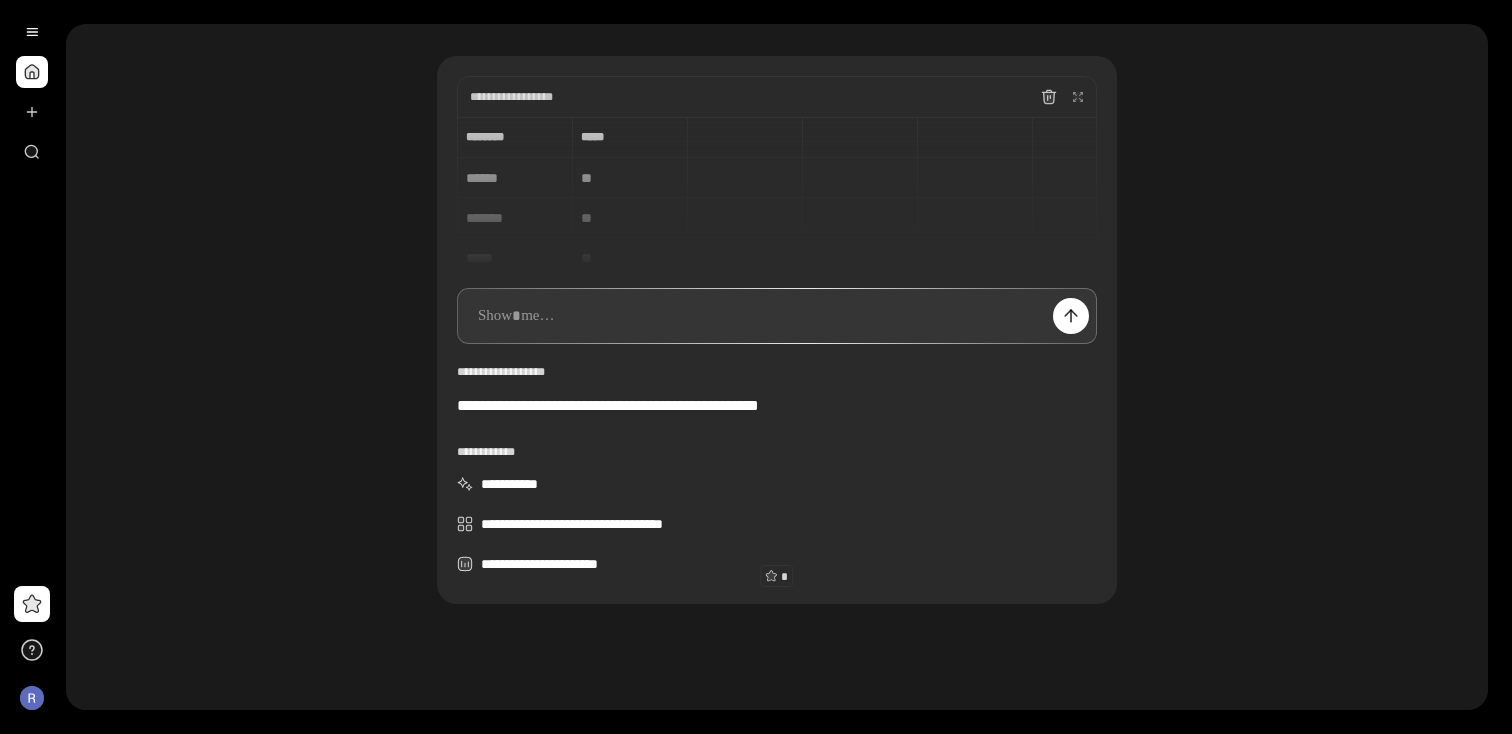 scroll, scrollTop: 15, scrollLeft: 0, axis: vertical 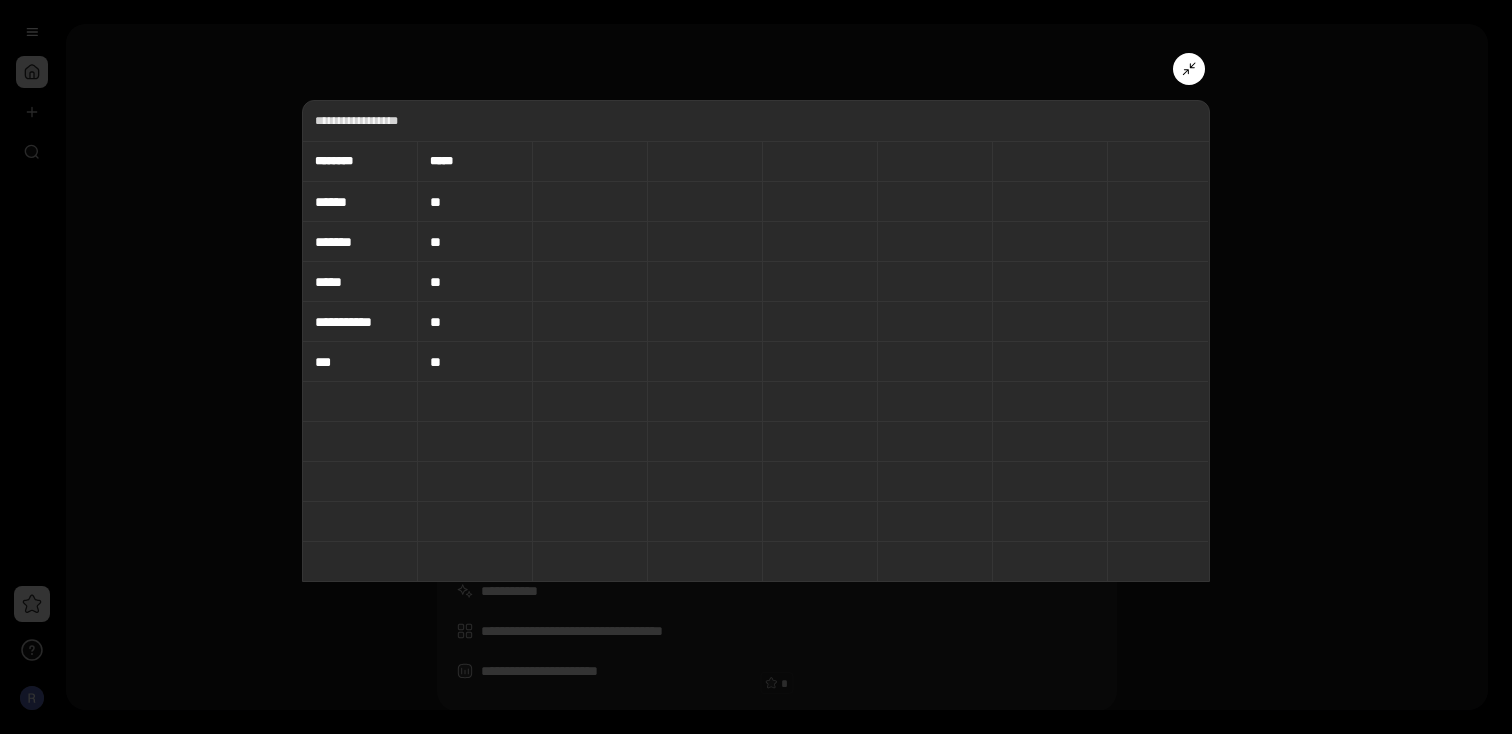 click on "**" at bounding box center [475, 202] 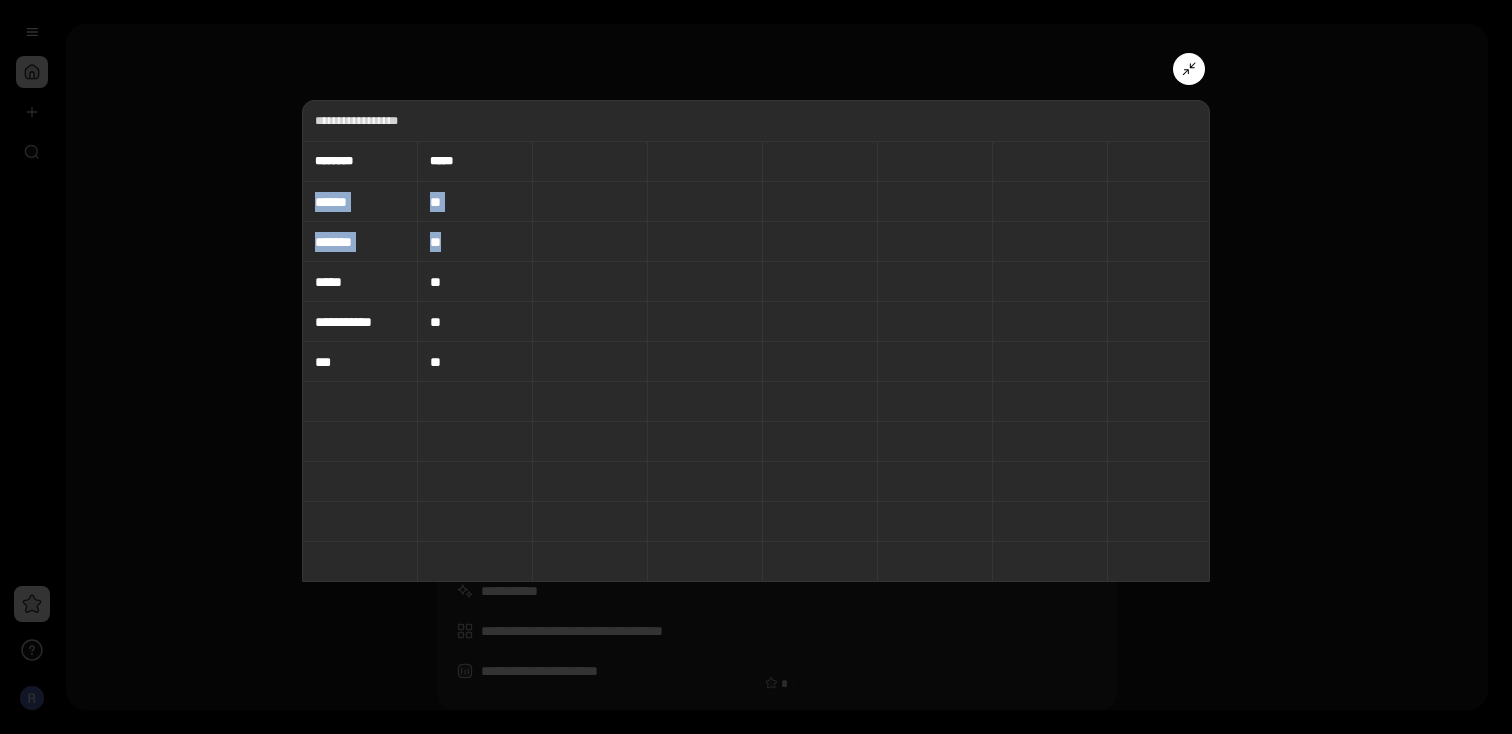 drag, startPoint x: 313, startPoint y: 198, endPoint x: 339, endPoint y: 293, distance: 98.49365 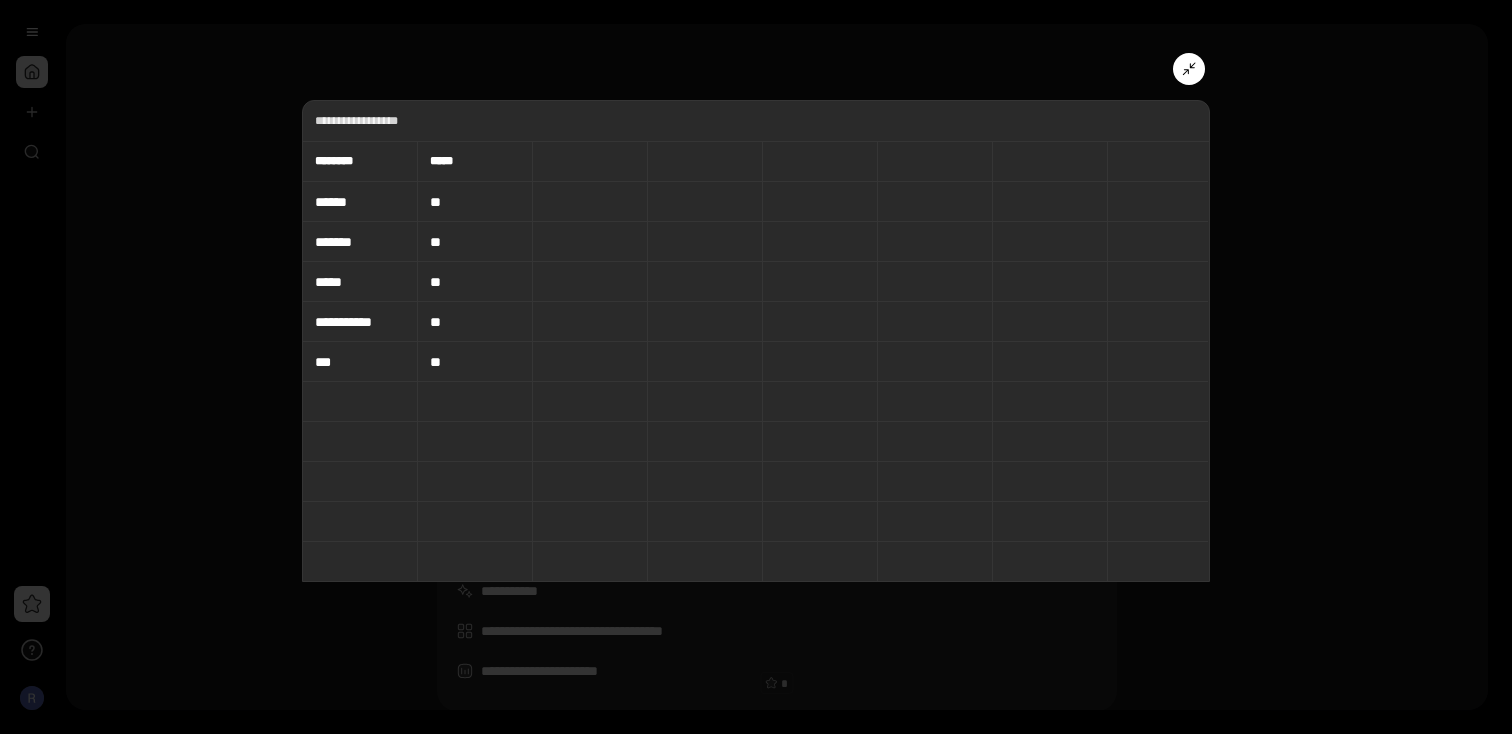 click on "********" at bounding box center [360, 161] 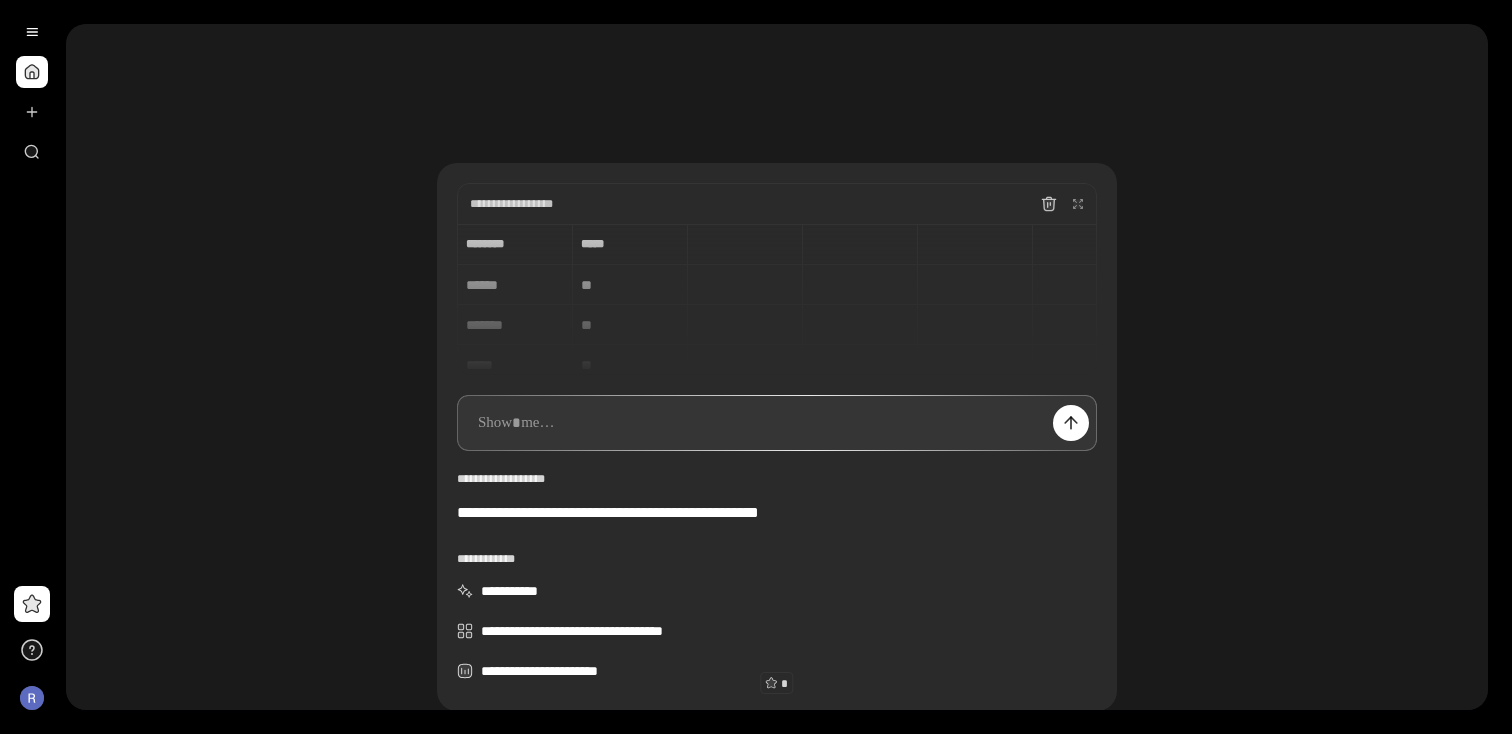 click at bounding box center [777, 423] 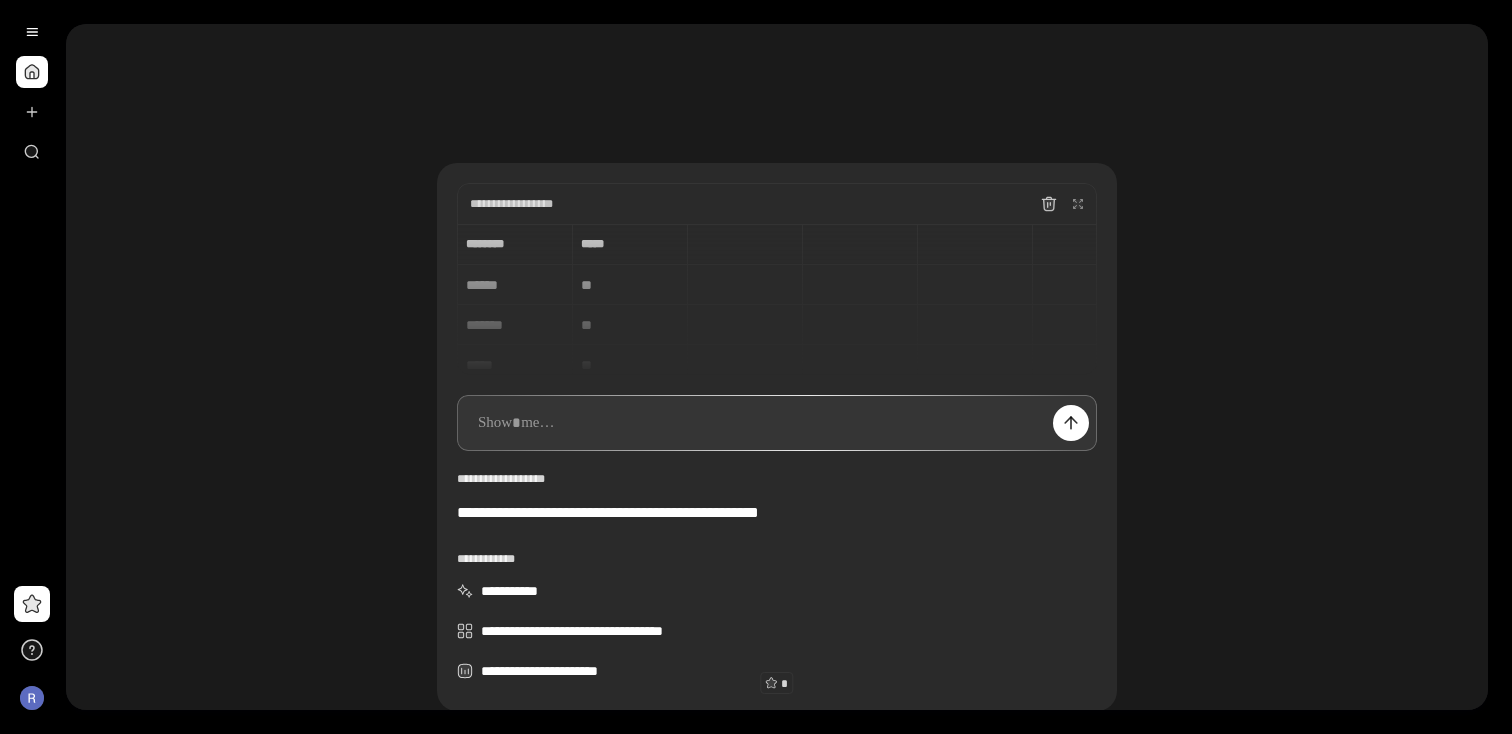 click on "**********" at bounding box center [777, 299] 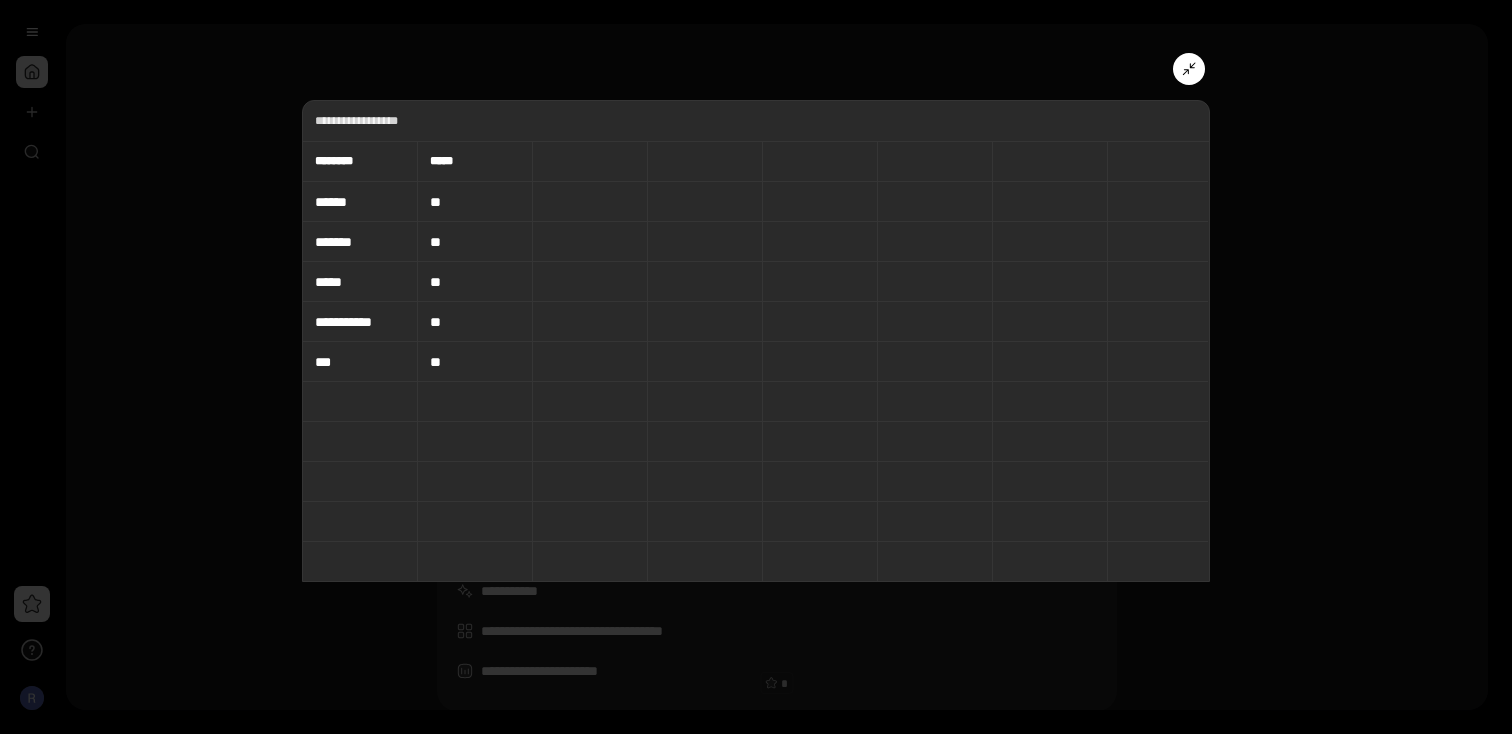 click on "*****" at bounding box center (446, 161) 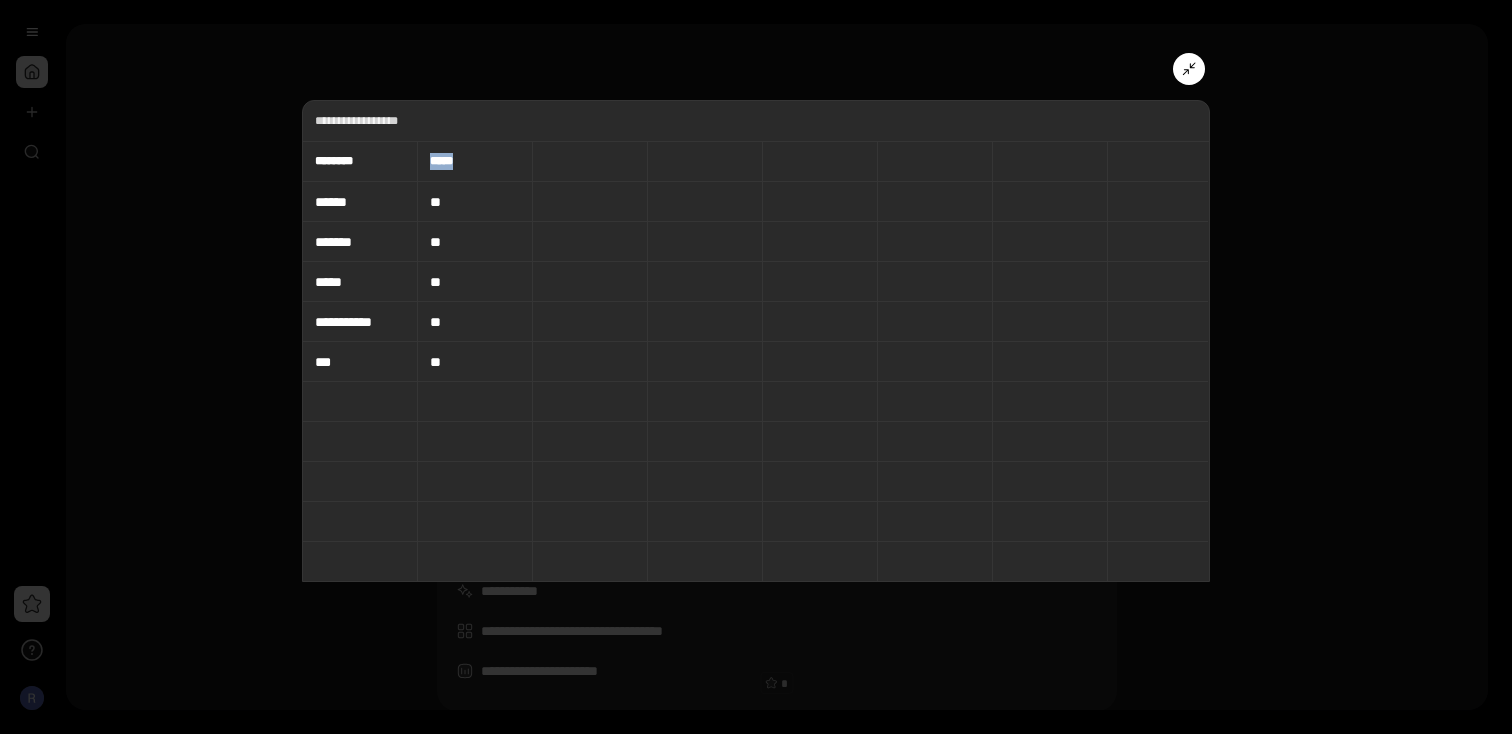 click on "*****" at bounding box center (446, 161) 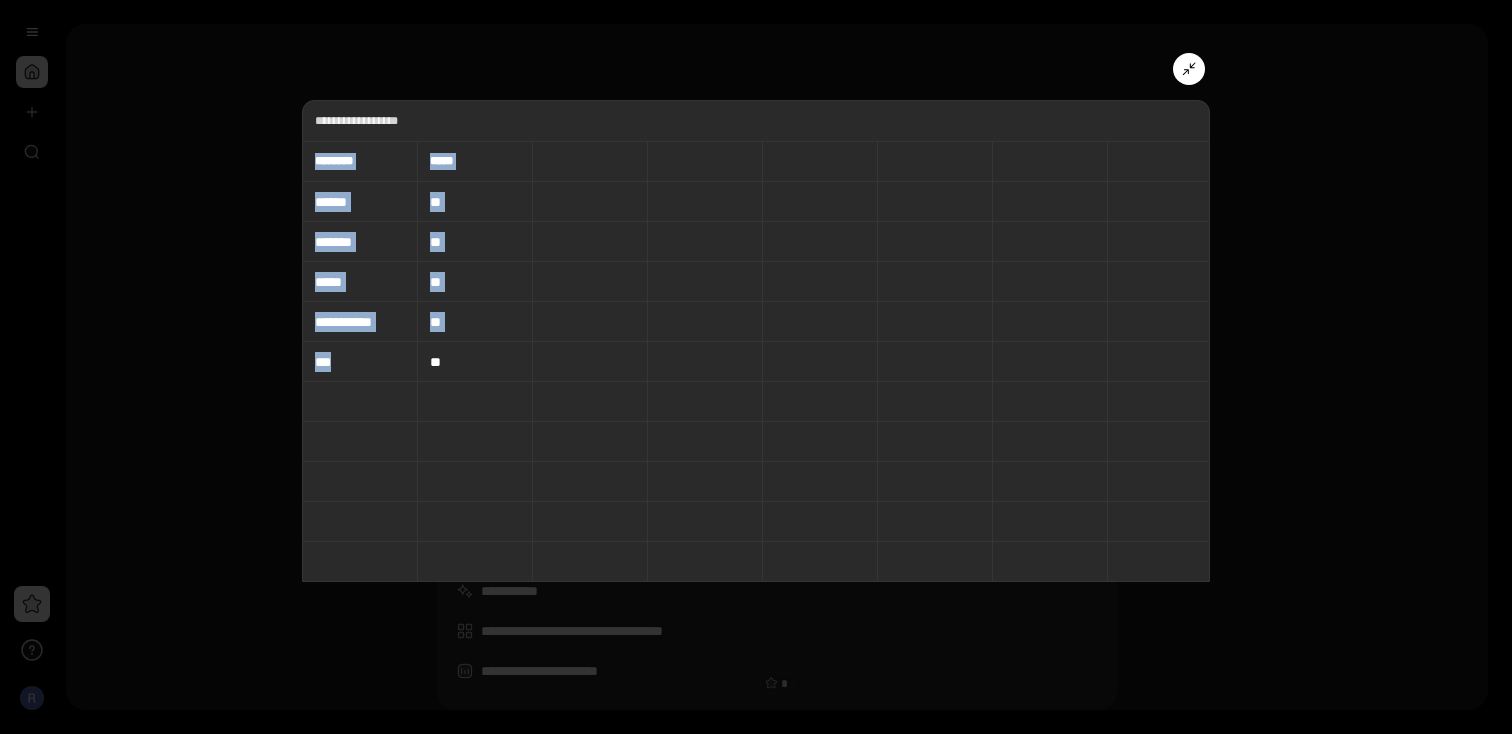 drag, startPoint x: 315, startPoint y: 157, endPoint x: 474, endPoint y: 360, distance: 257.85654 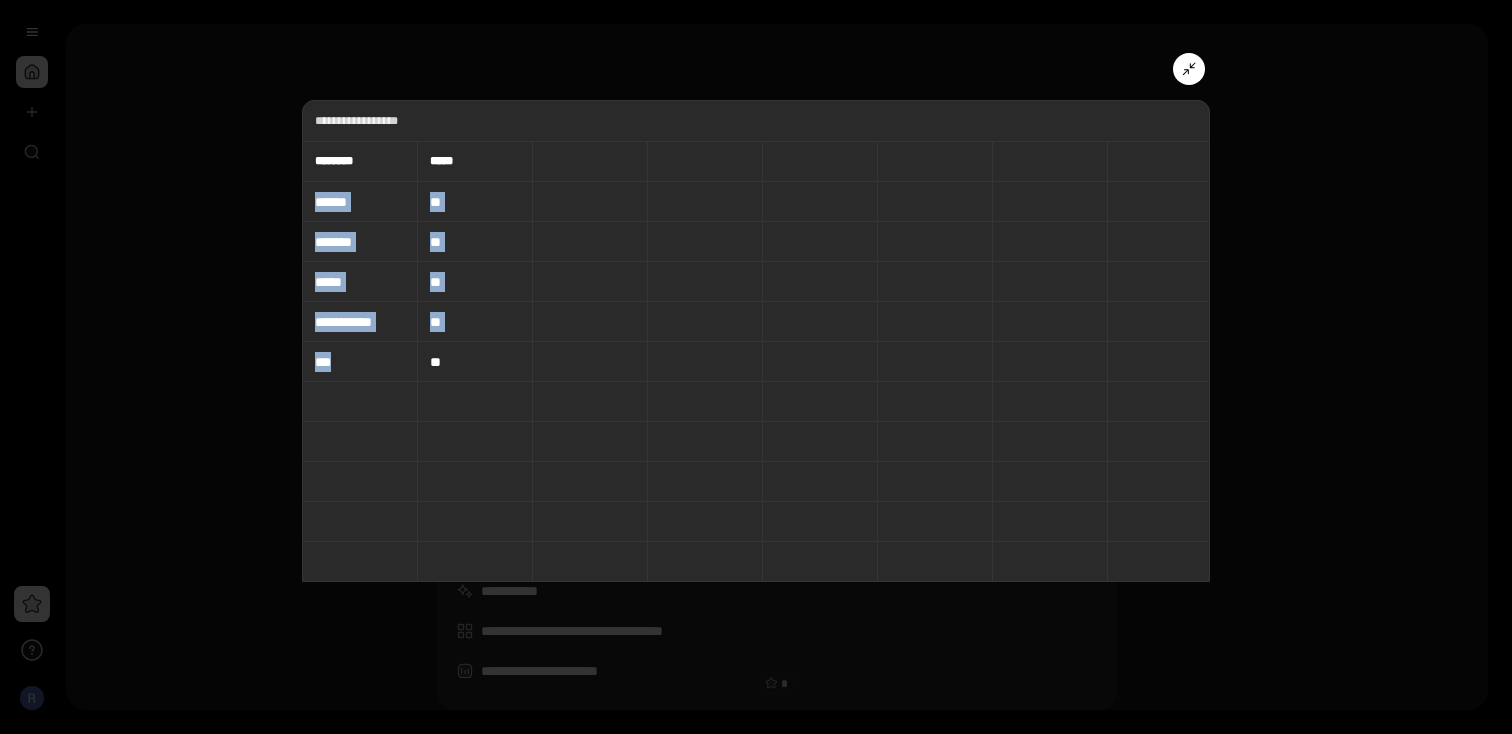 drag, startPoint x: 460, startPoint y: 367, endPoint x: 390, endPoint y: 207, distance: 174.64249 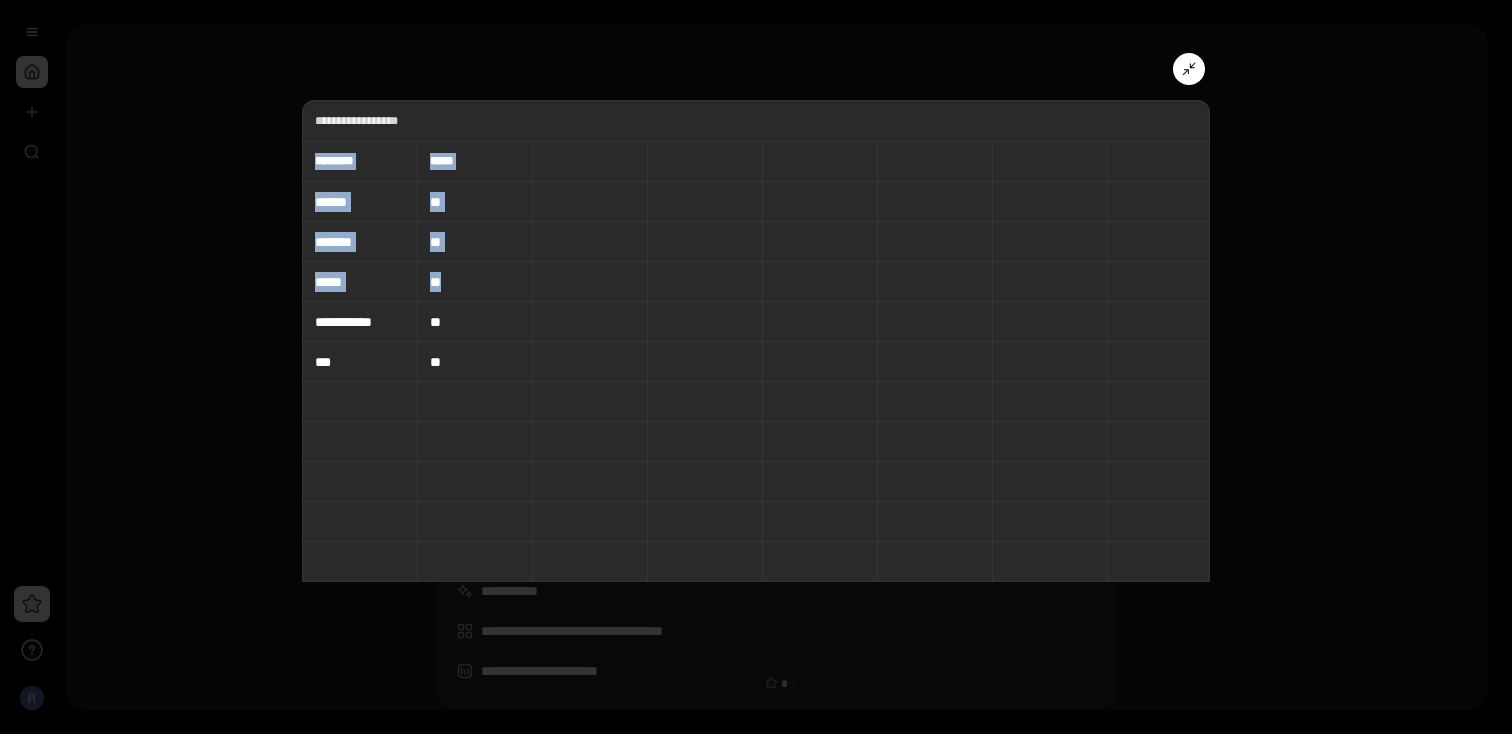 drag, startPoint x: 317, startPoint y: 156, endPoint x: 406, endPoint y: 337, distance: 201.6978 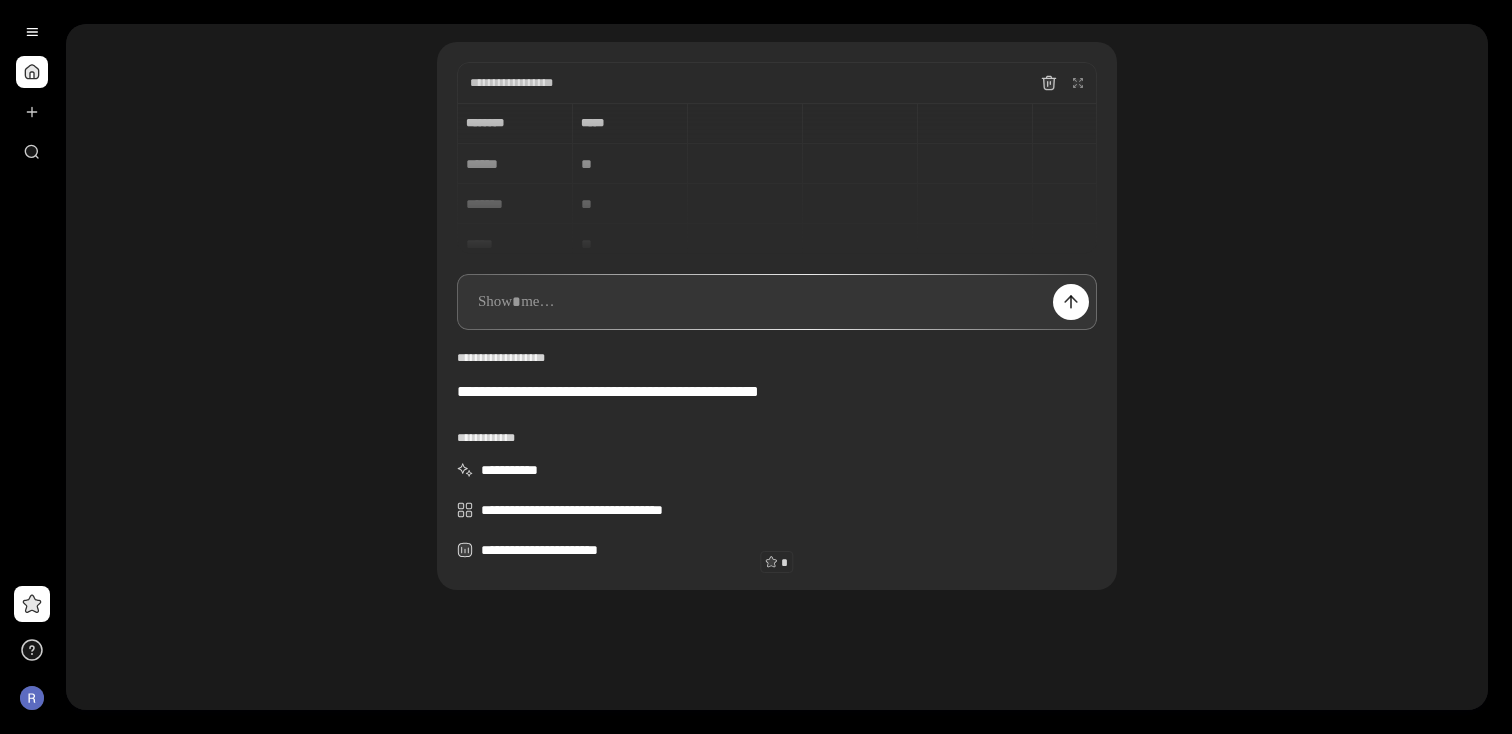 scroll, scrollTop: 0, scrollLeft: 0, axis: both 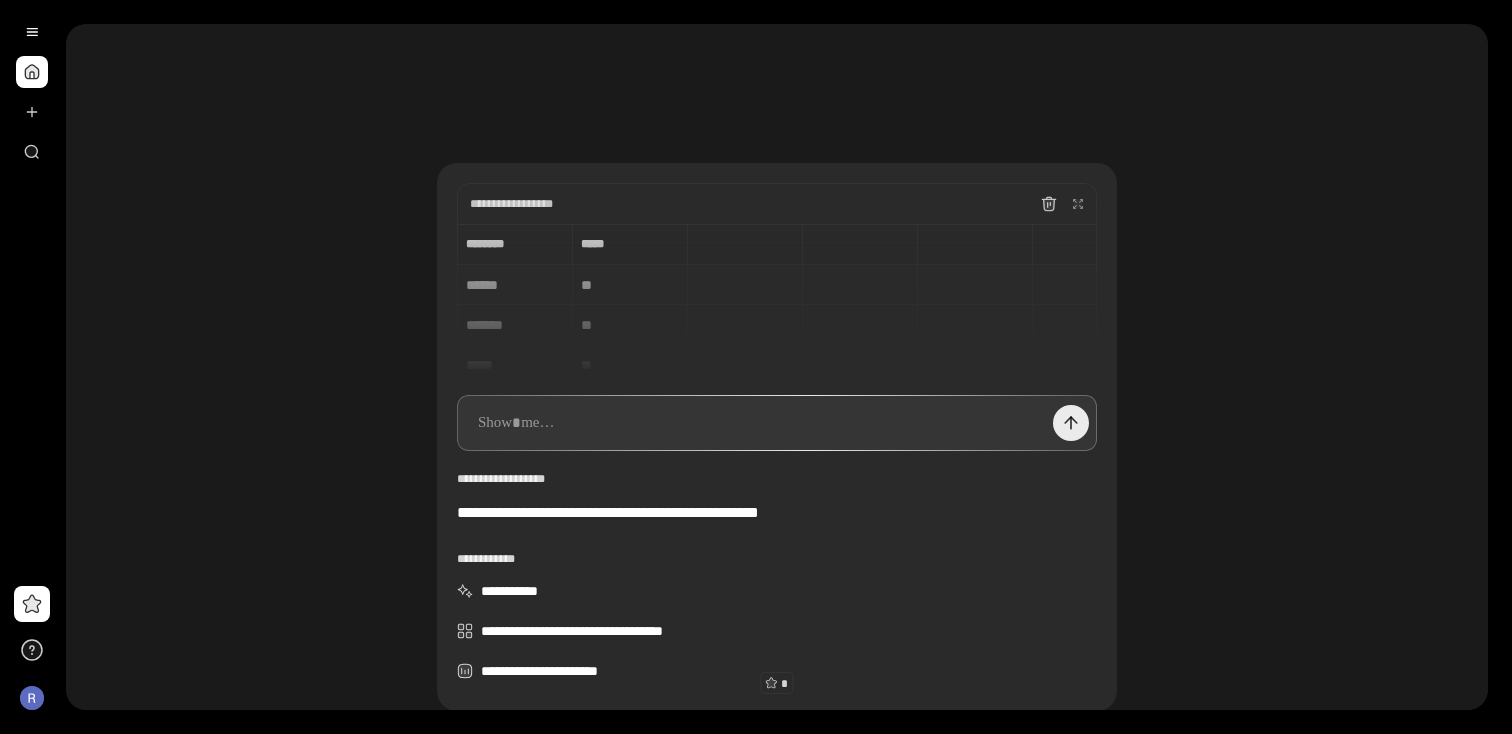 click at bounding box center [1071, 423] 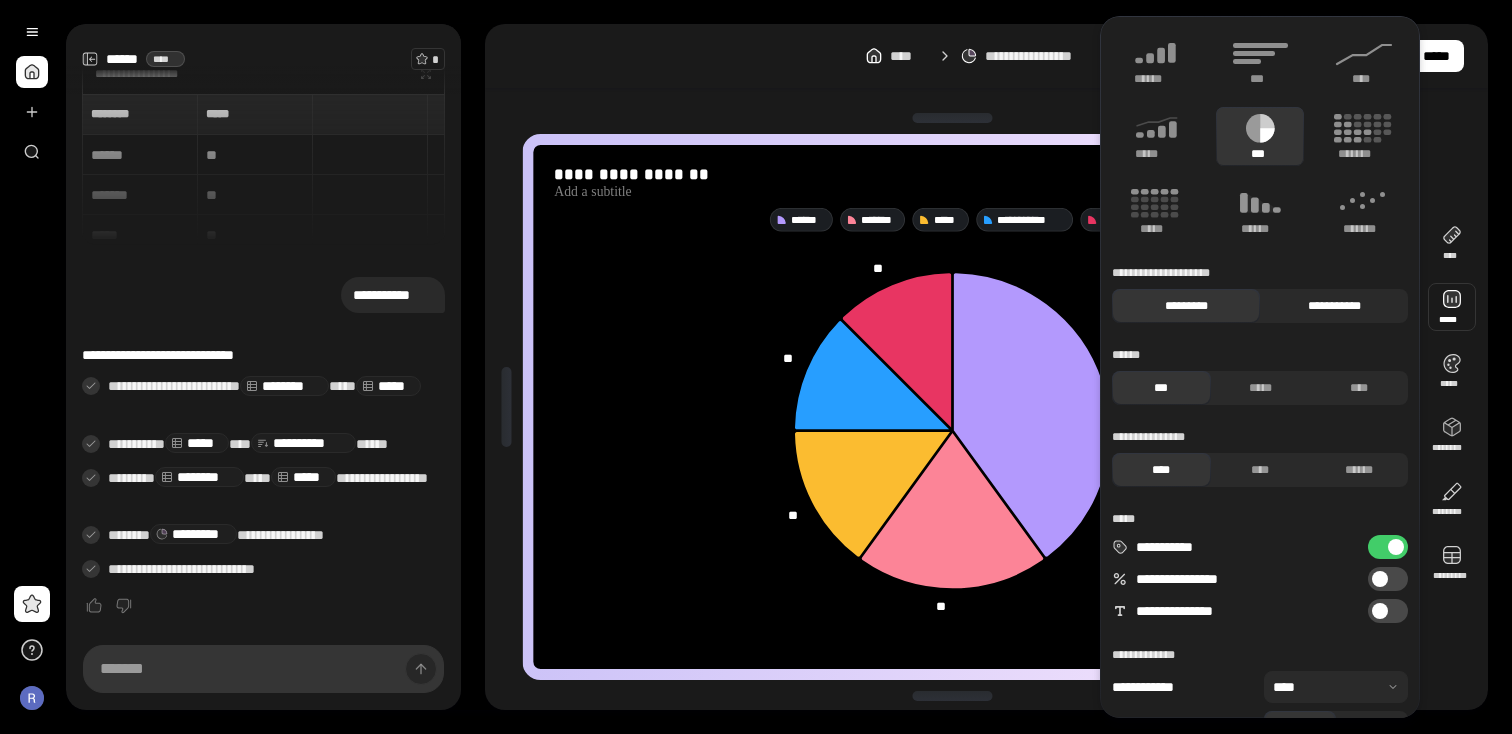 click on "**********" at bounding box center (1334, 306) 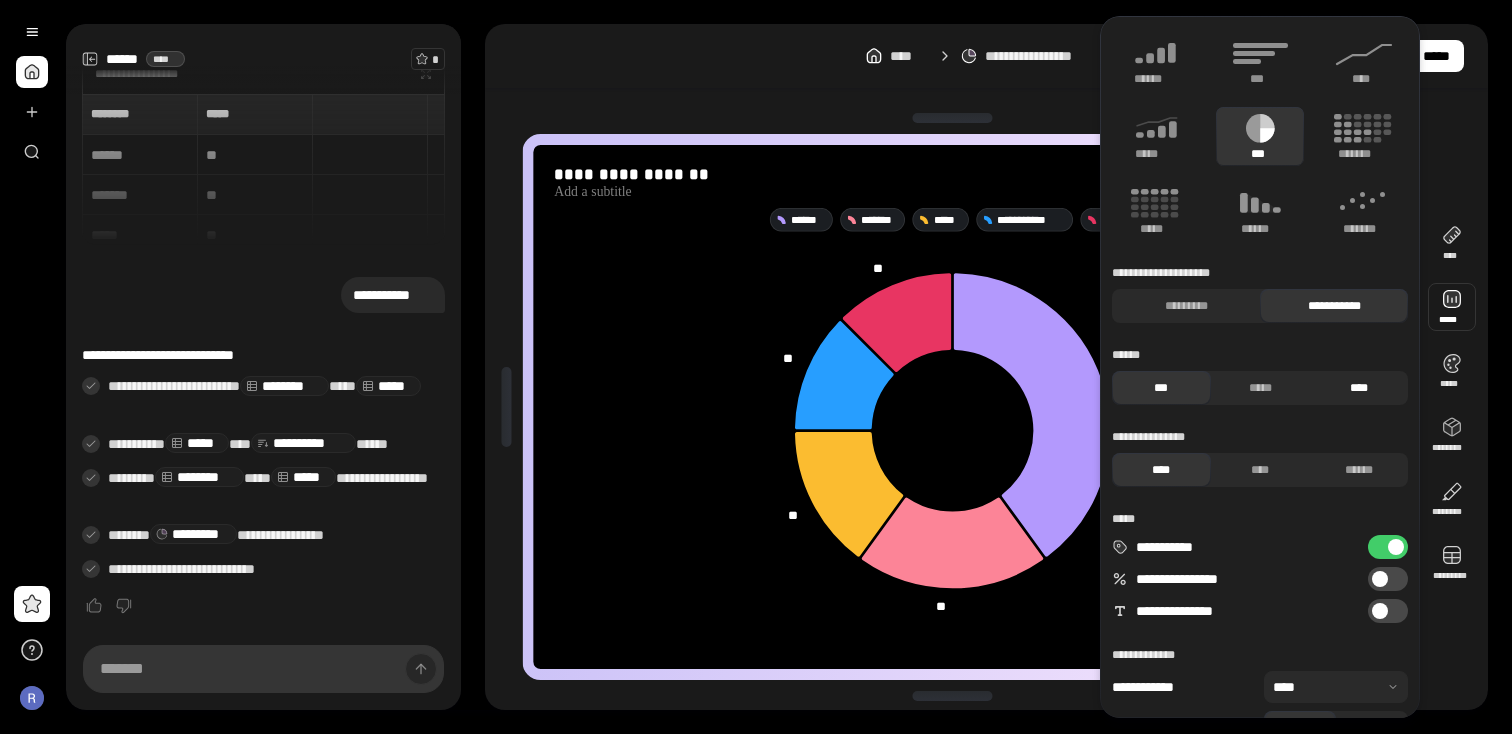 scroll, scrollTop: 43, scrollLeft: 0, axis: vertical 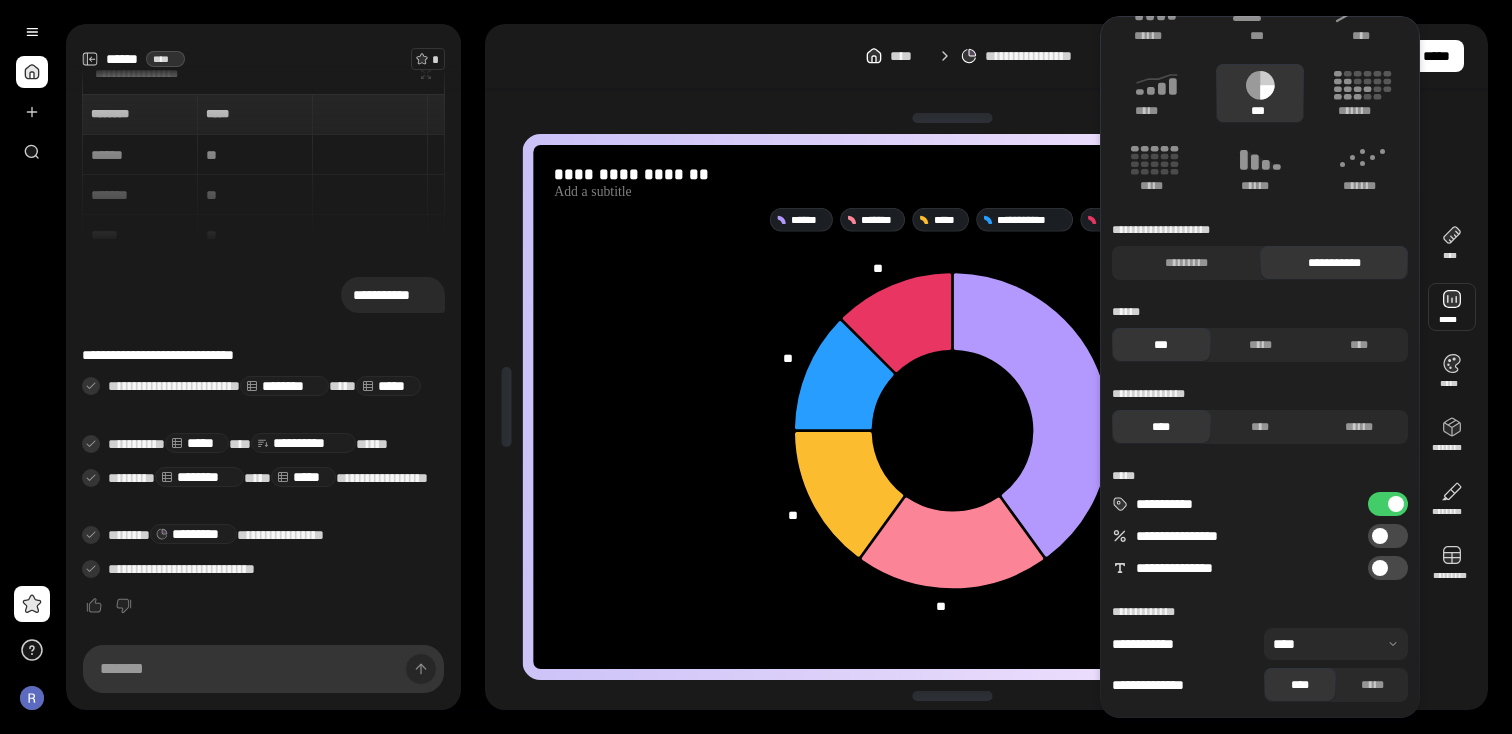 click at bounding box center [1380, 536] 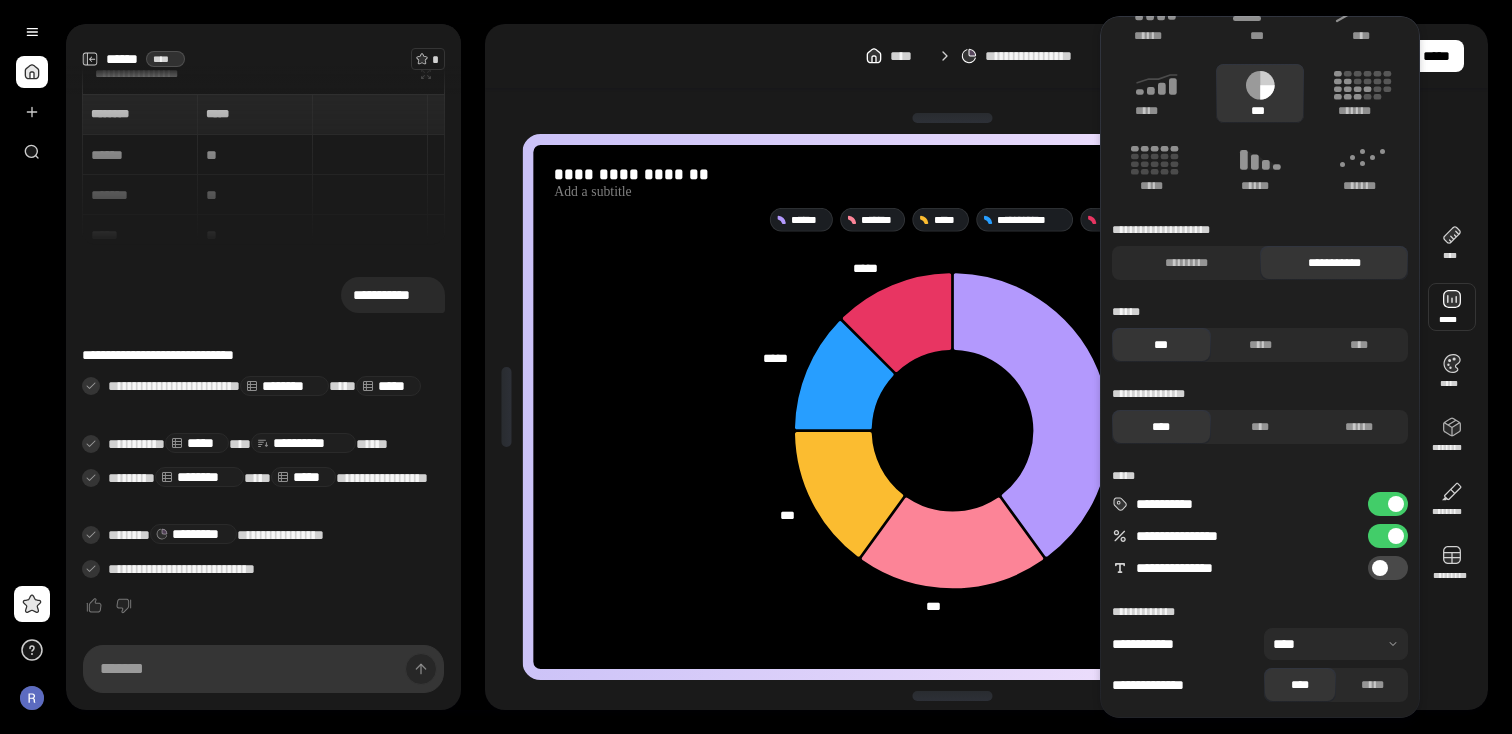 click on "**********" at bounding box center [1388, 536] 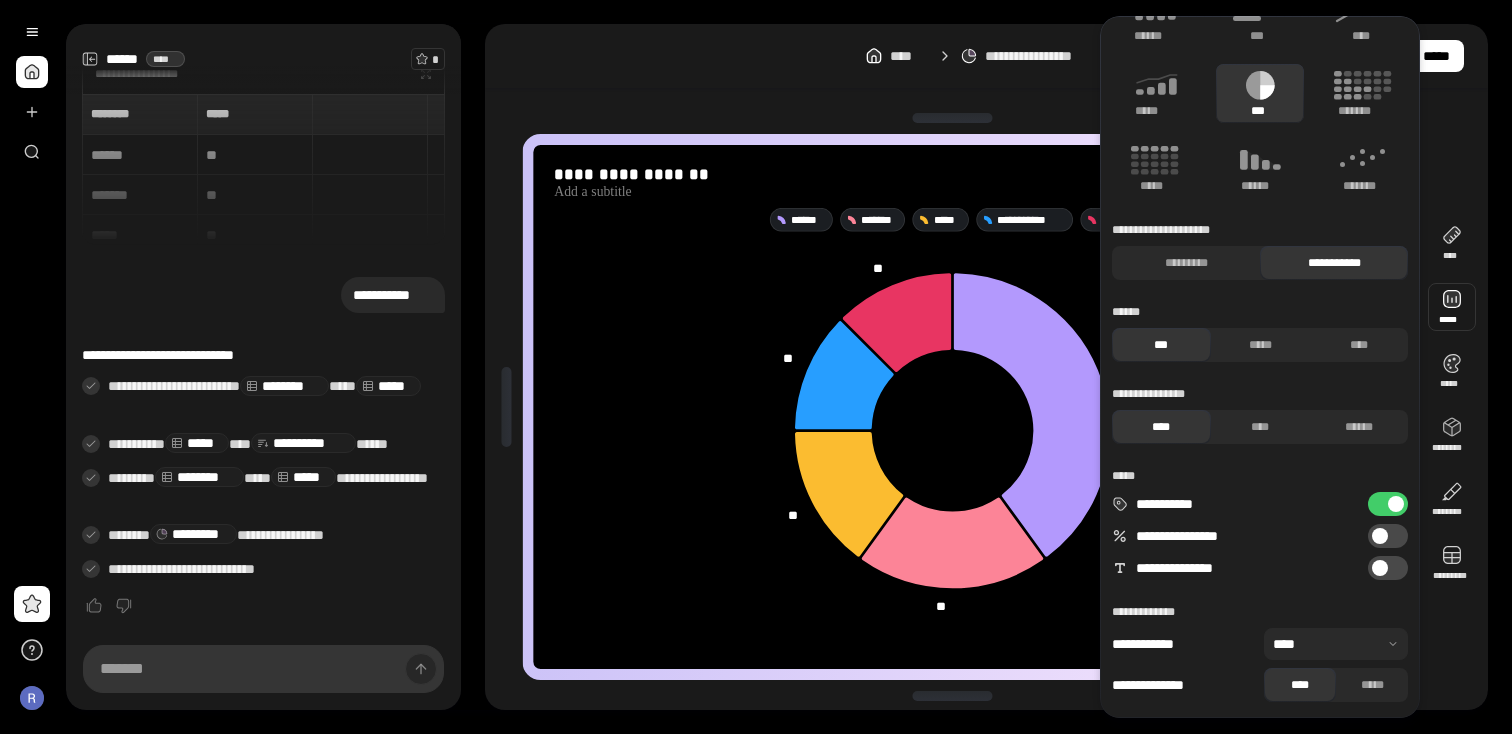 click at bounding box center [1380, 536] 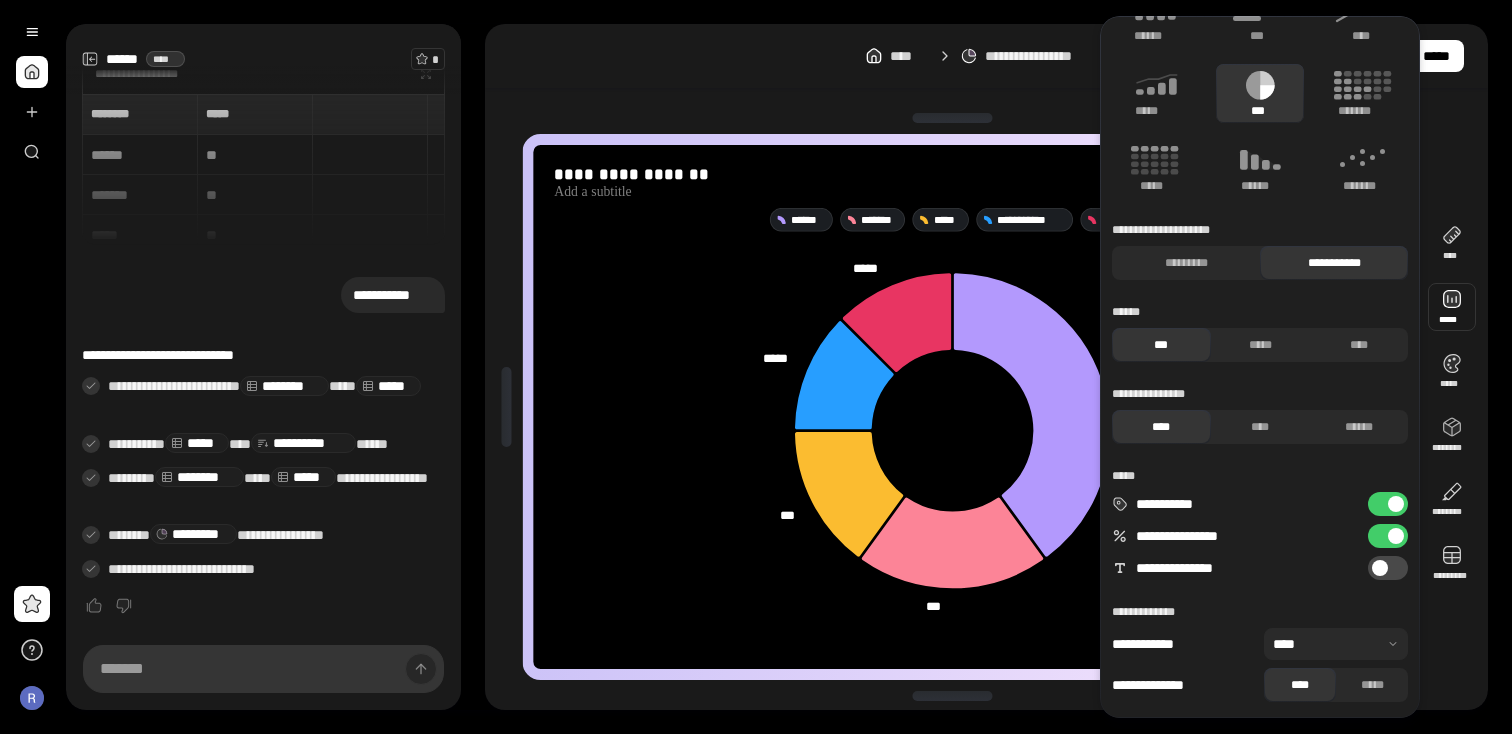 click on "**********" at bounding box center (1388, 536) 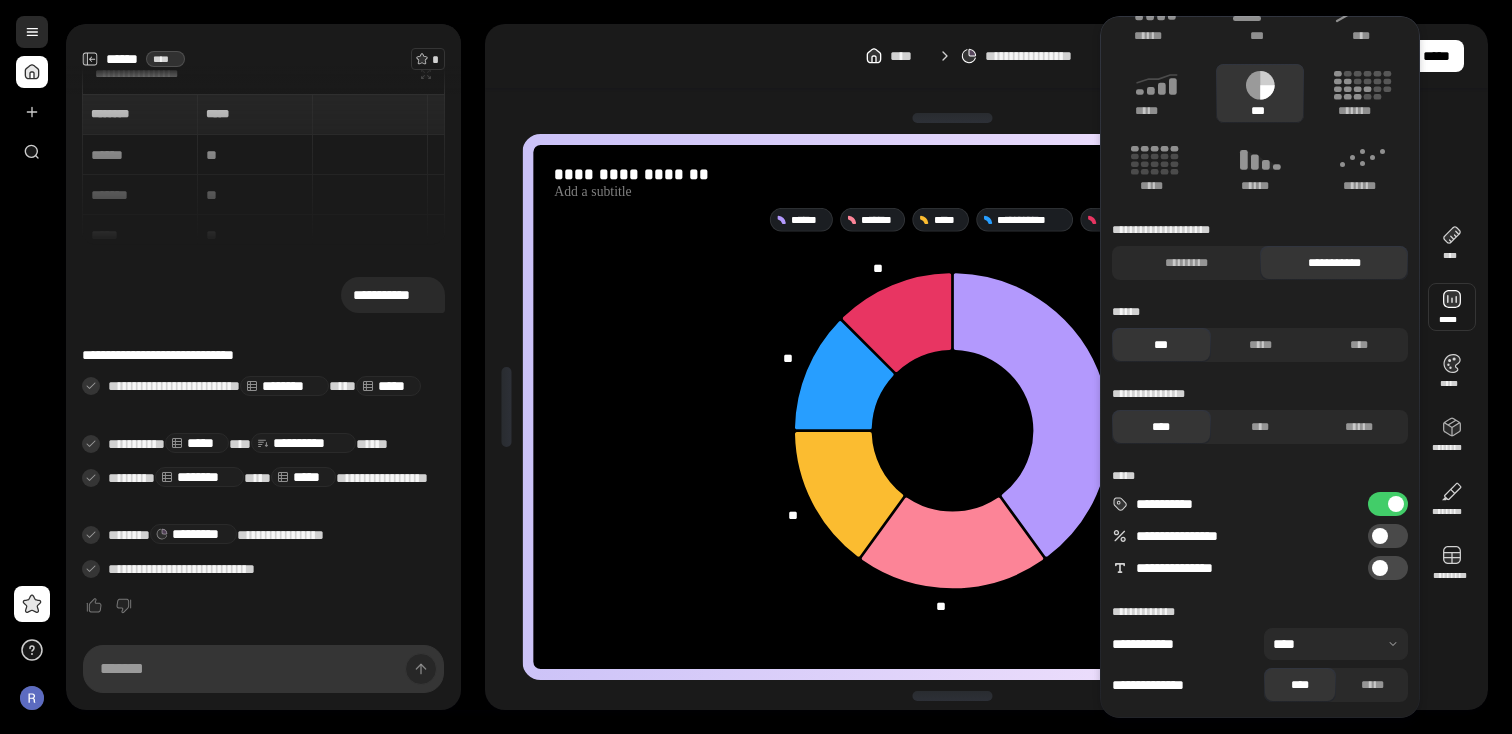 click at bounding box center (32, 32) 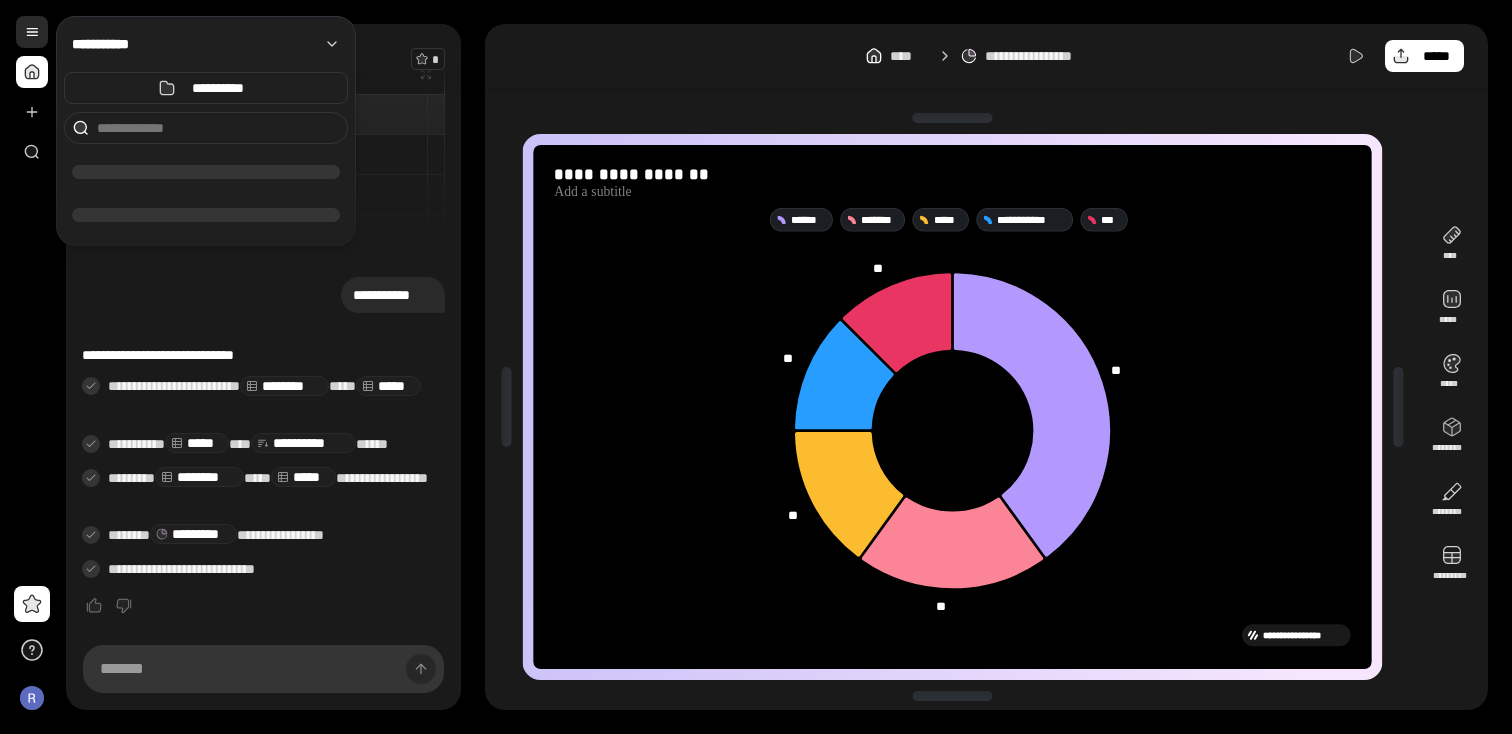 click at bounding box center (32, 32) 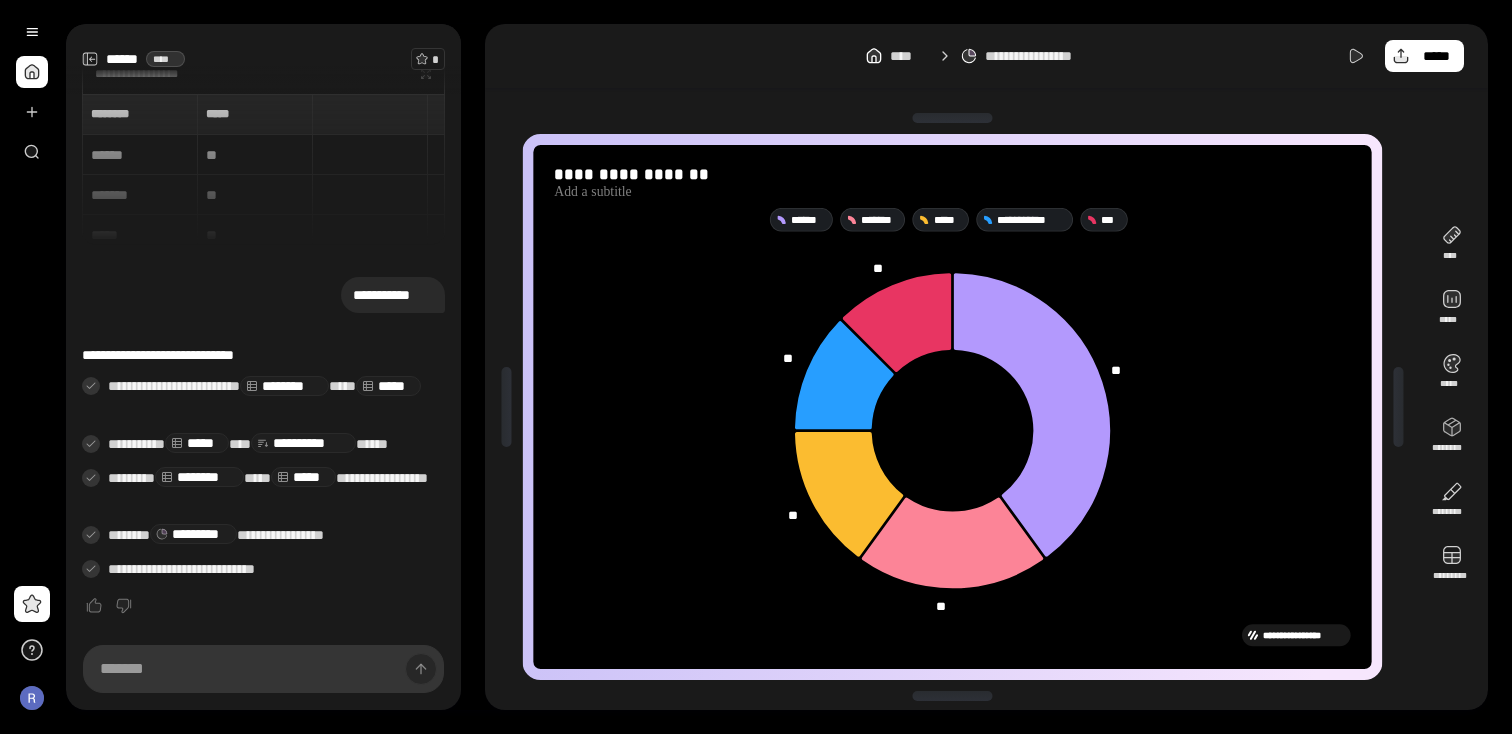 type 